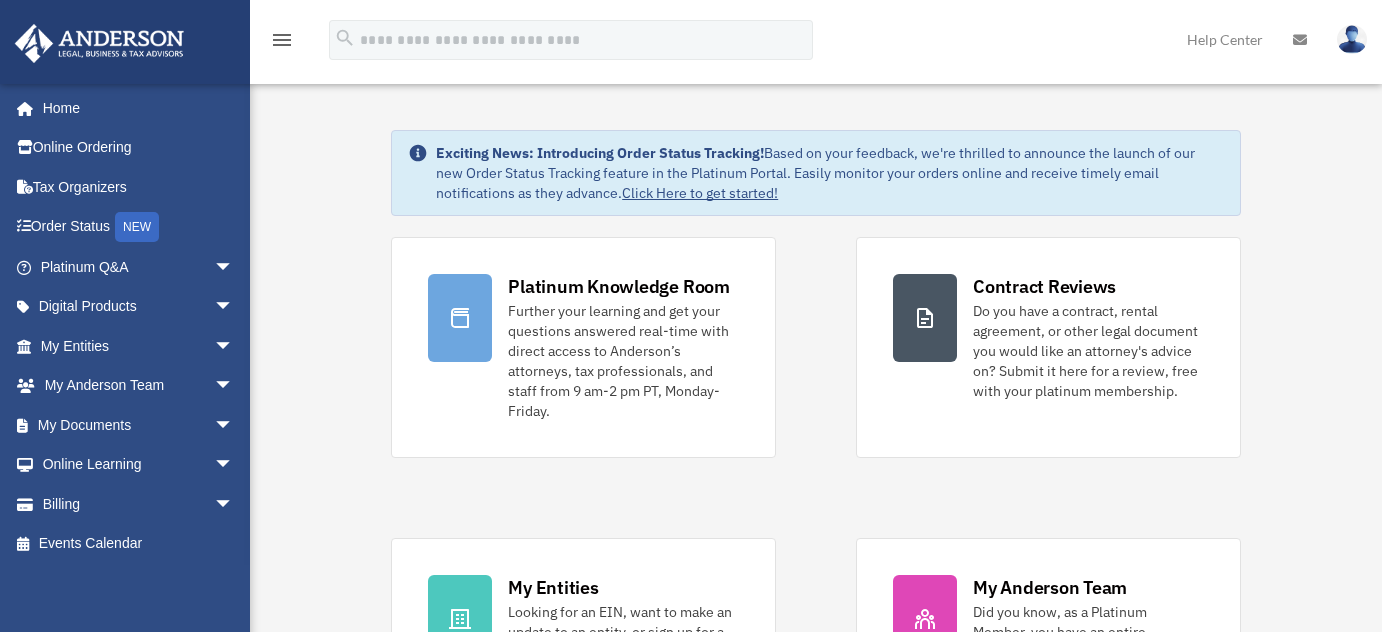 scroll, scrollTop: 0, scrollLeft: 0, axis: both 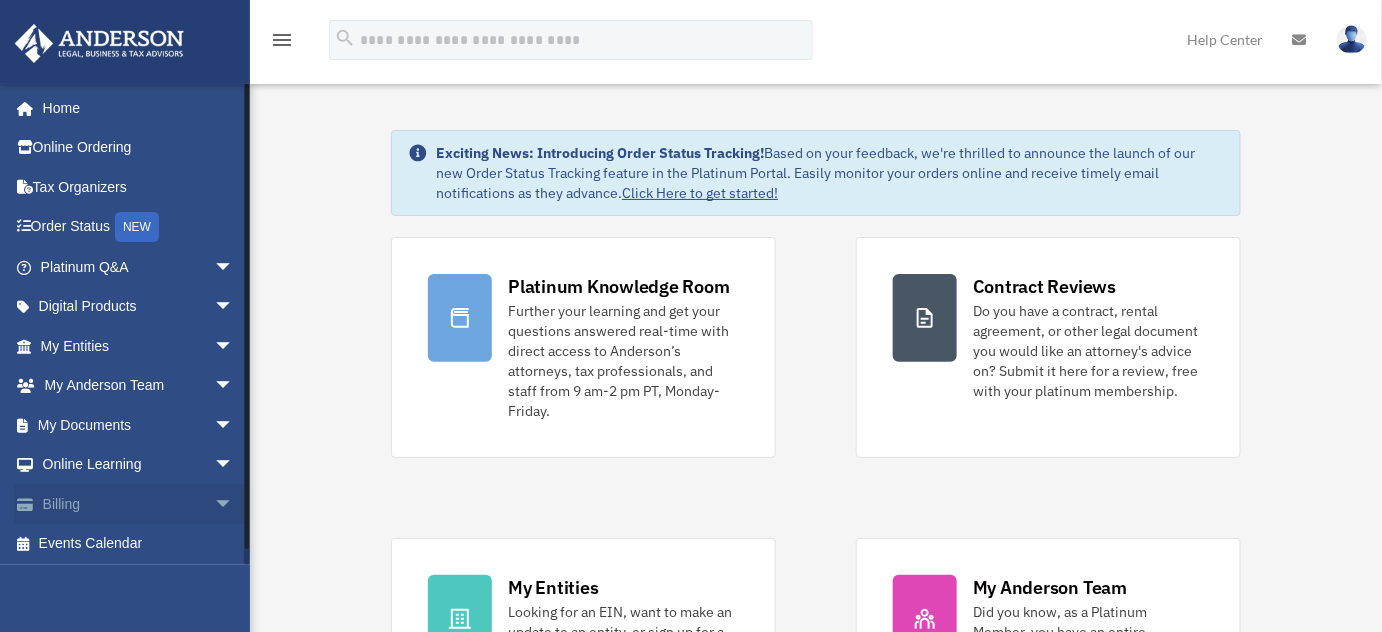 click on "Billing arrow_drop_down" at bounding box center (139, 504) 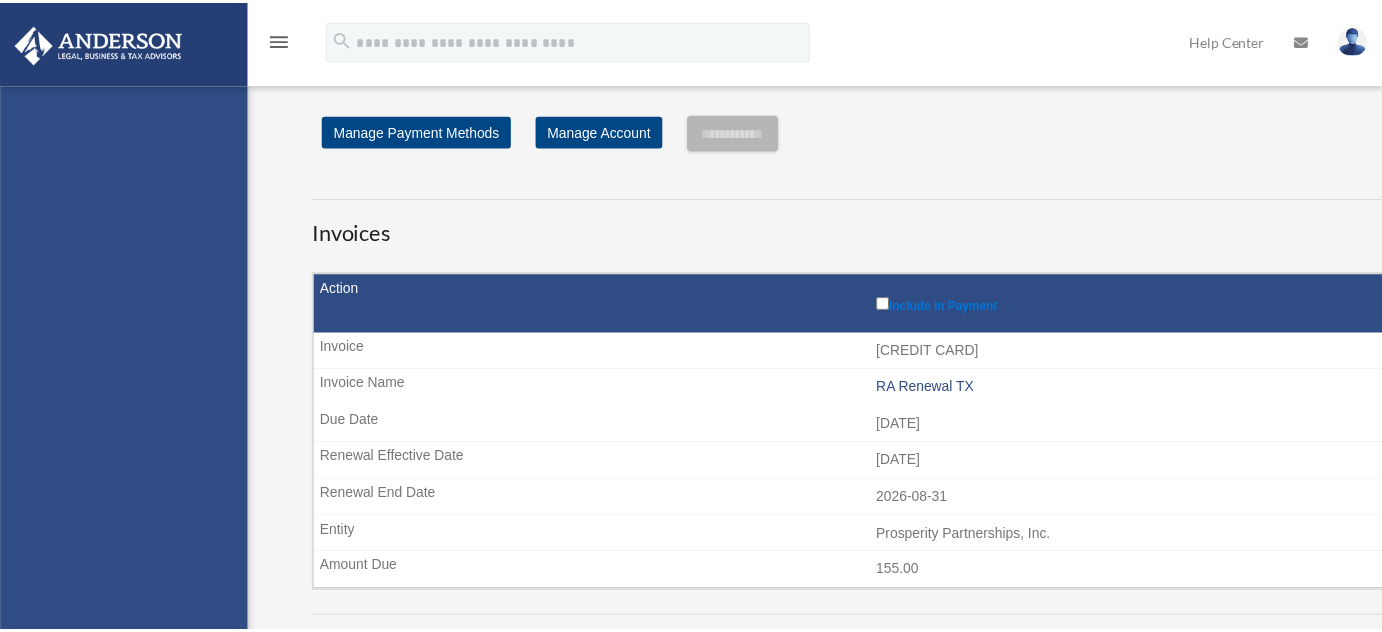 scroll, scrollTop: 0, scrollLeft: 0, axis: both 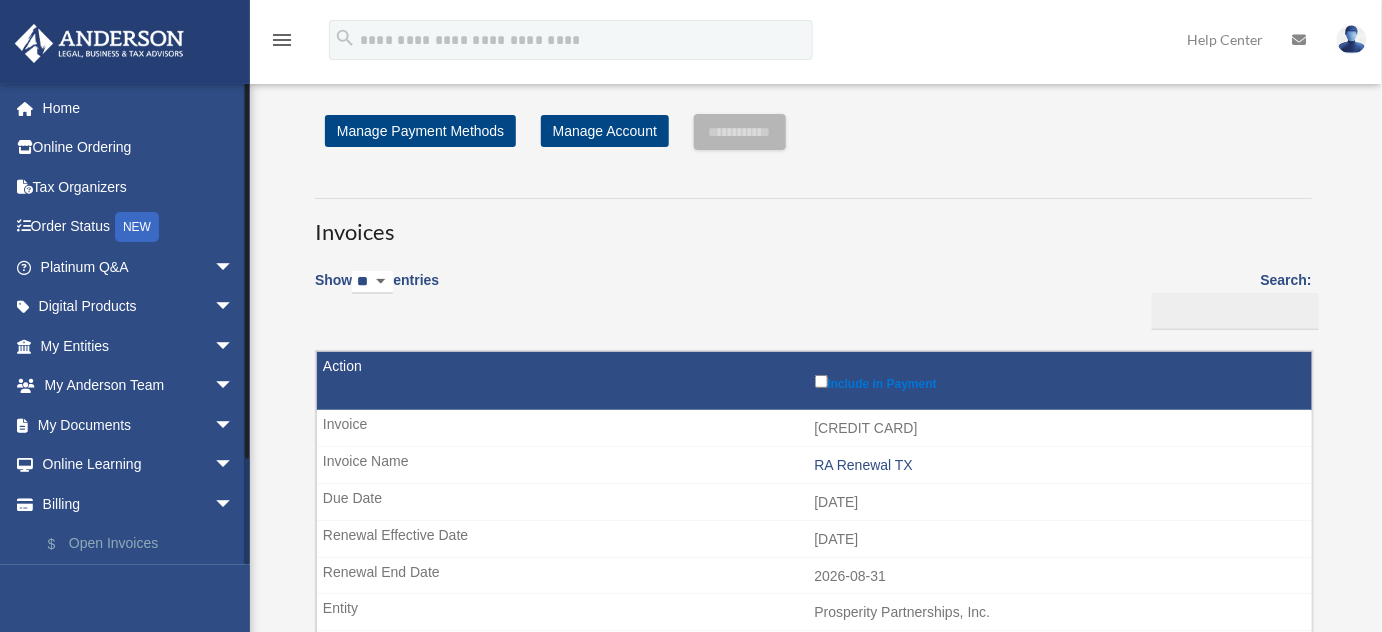 click on "$ Open Invoices" at bounding box center (146, 544) 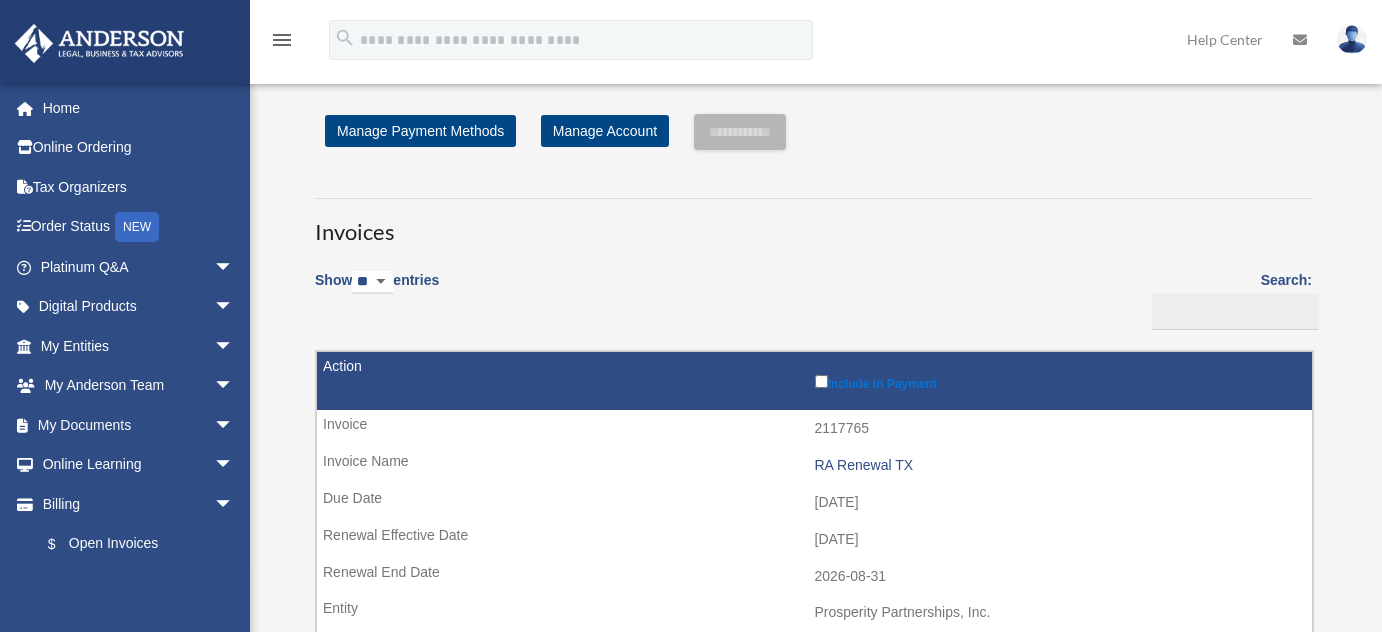scroll, scrollTop: 0, scrollLeft: 0, axis: both 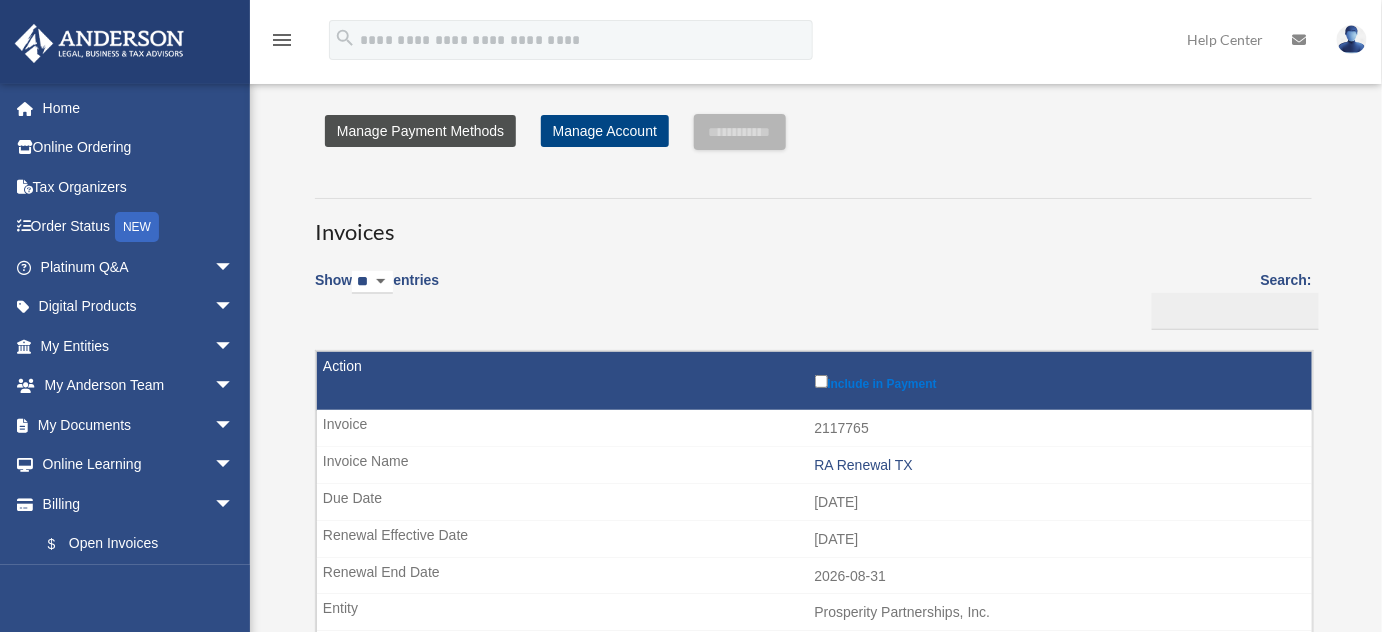 click on "Manage Payment Methods" at bounding box center (420, 131) 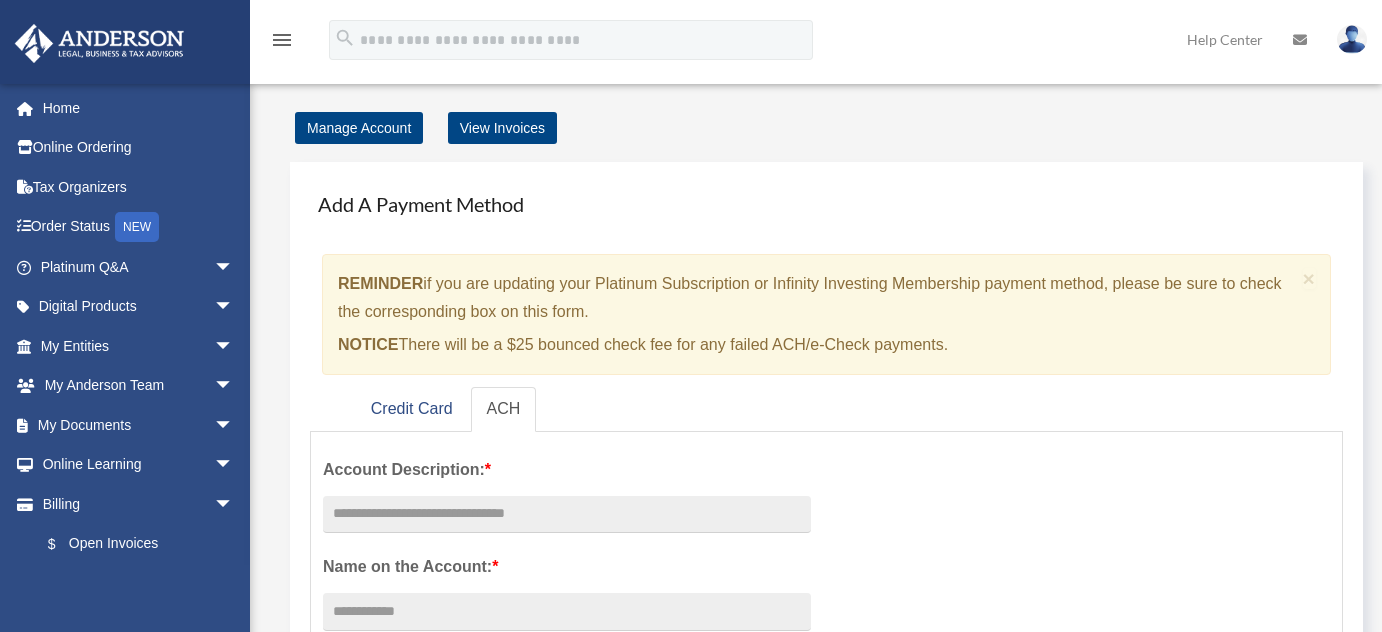 scroll, scrollTop: 0, scrollLeft: 0, axis: both 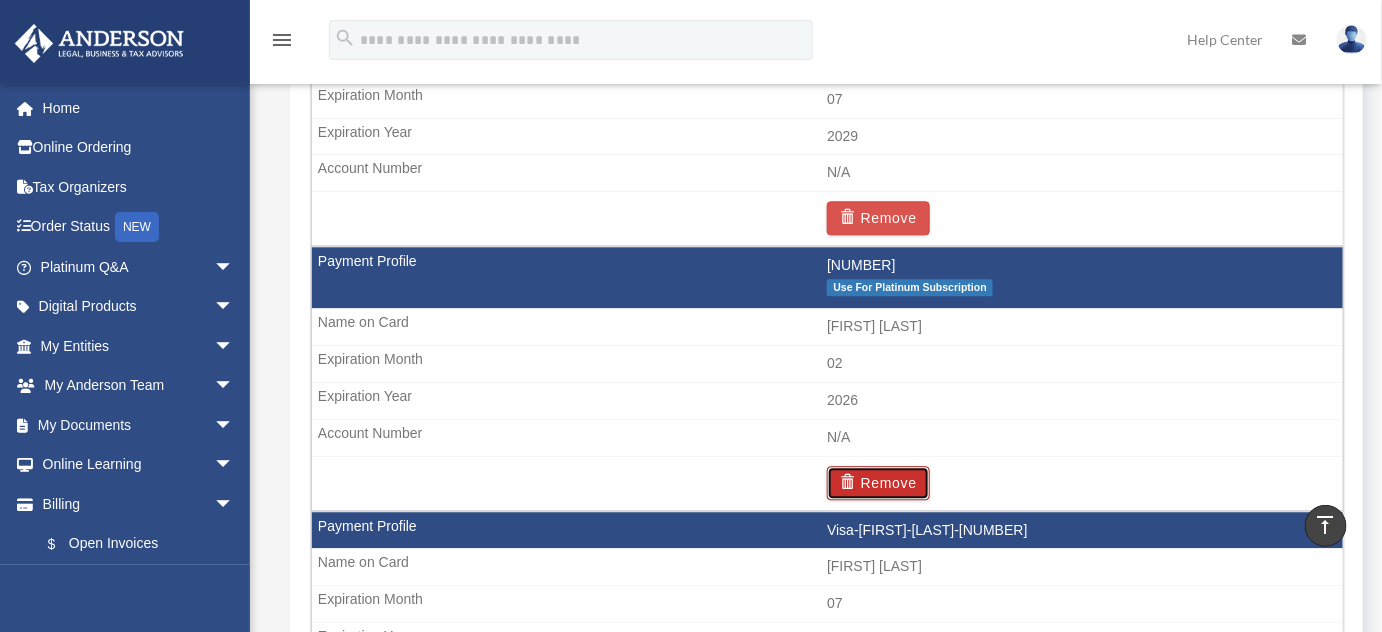 click on "Remove" at bounding box center [878, 483] 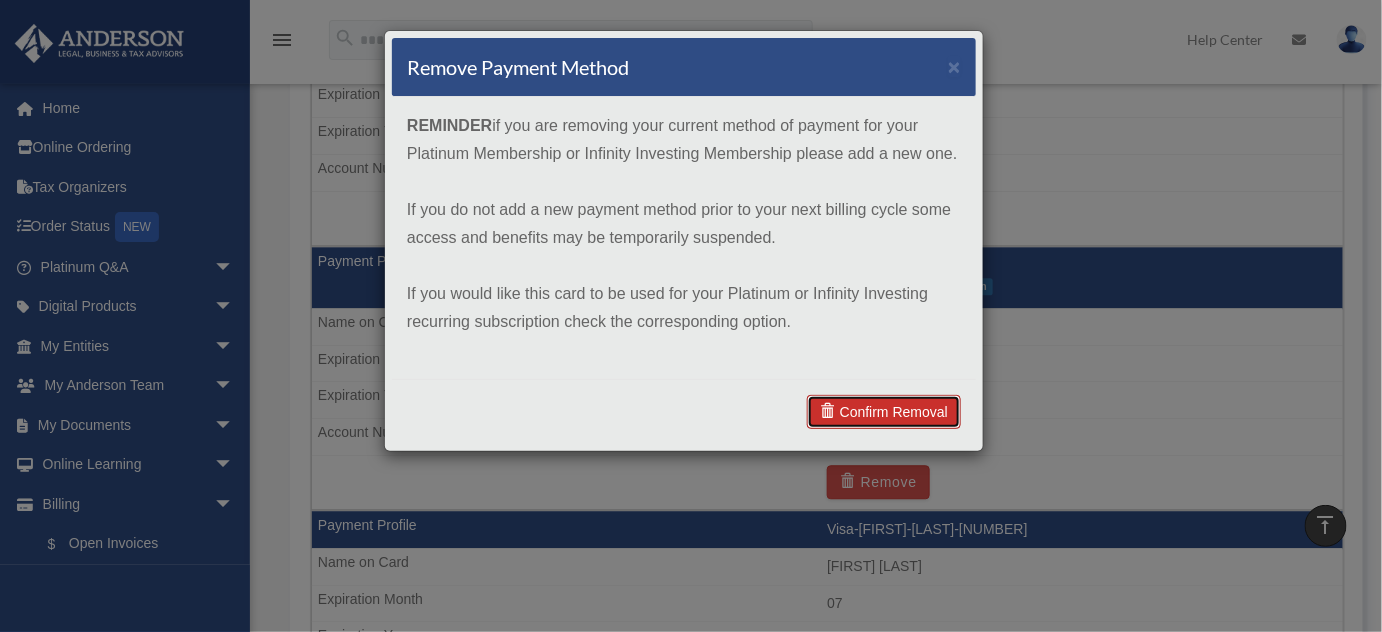click on "Confirm Removal" at bounding box center [884, 412] 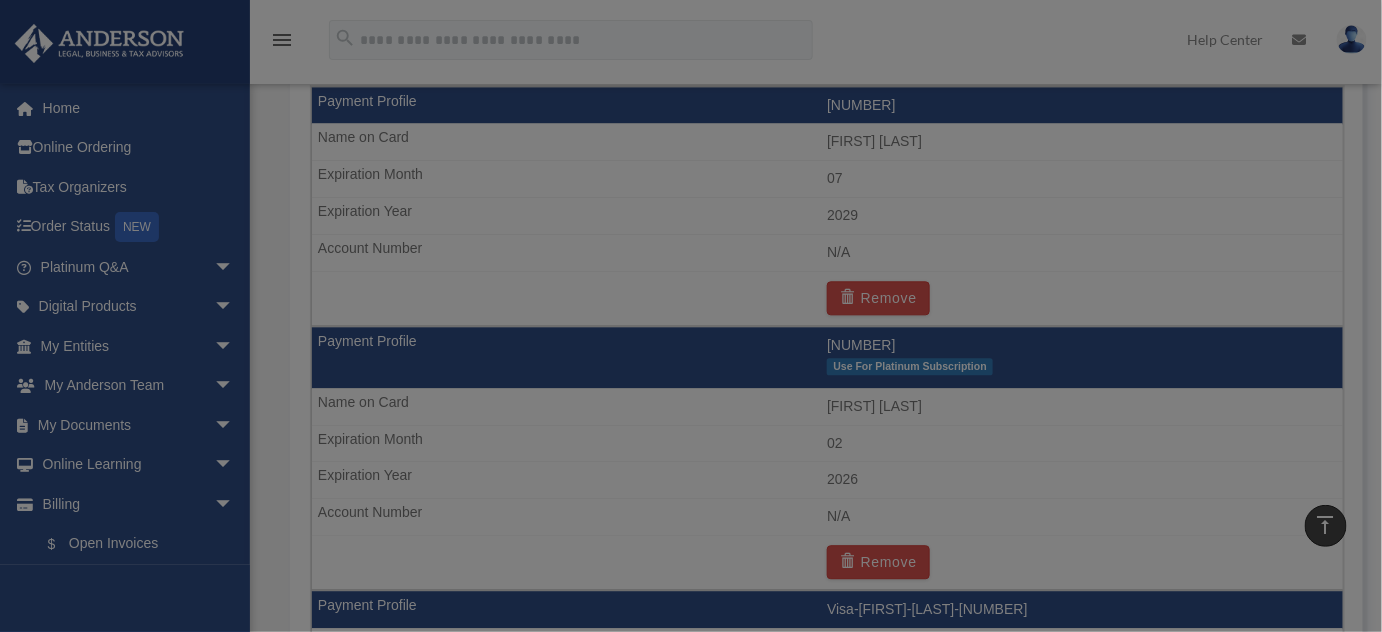 scroll, scrollTop: 1499, scrollLeft: 0, axis: vertical 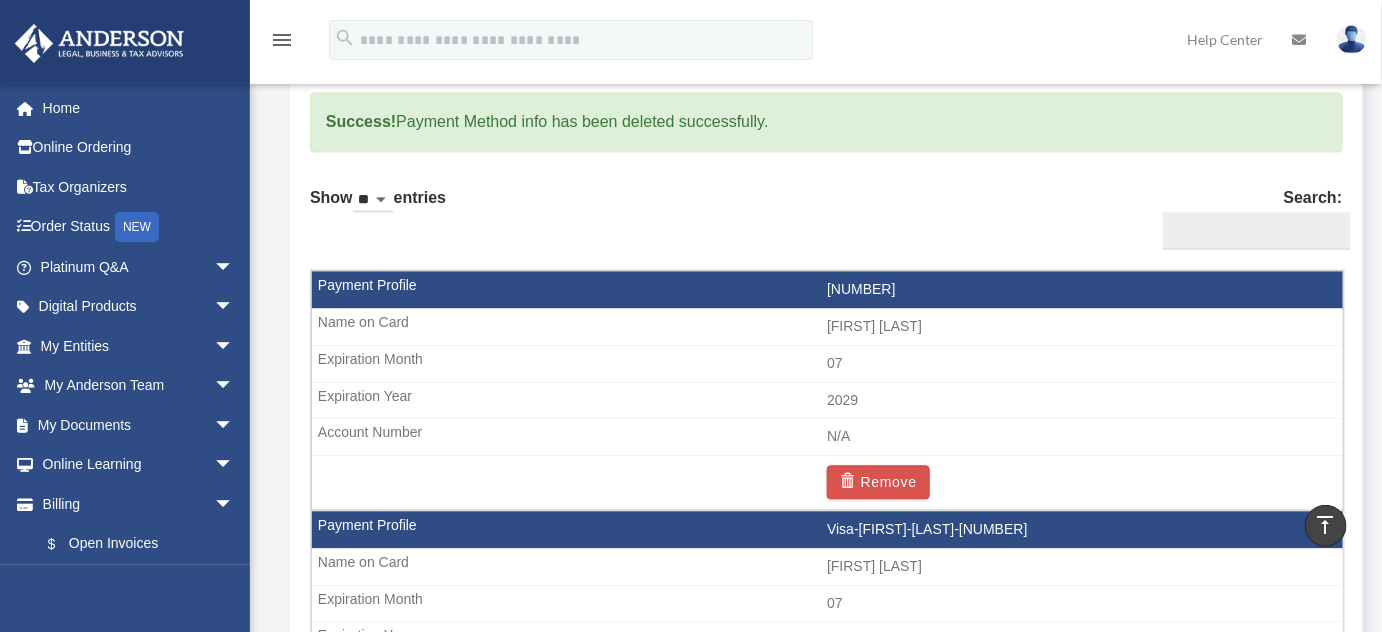 click on "2649" at bounding box center [827, 291] 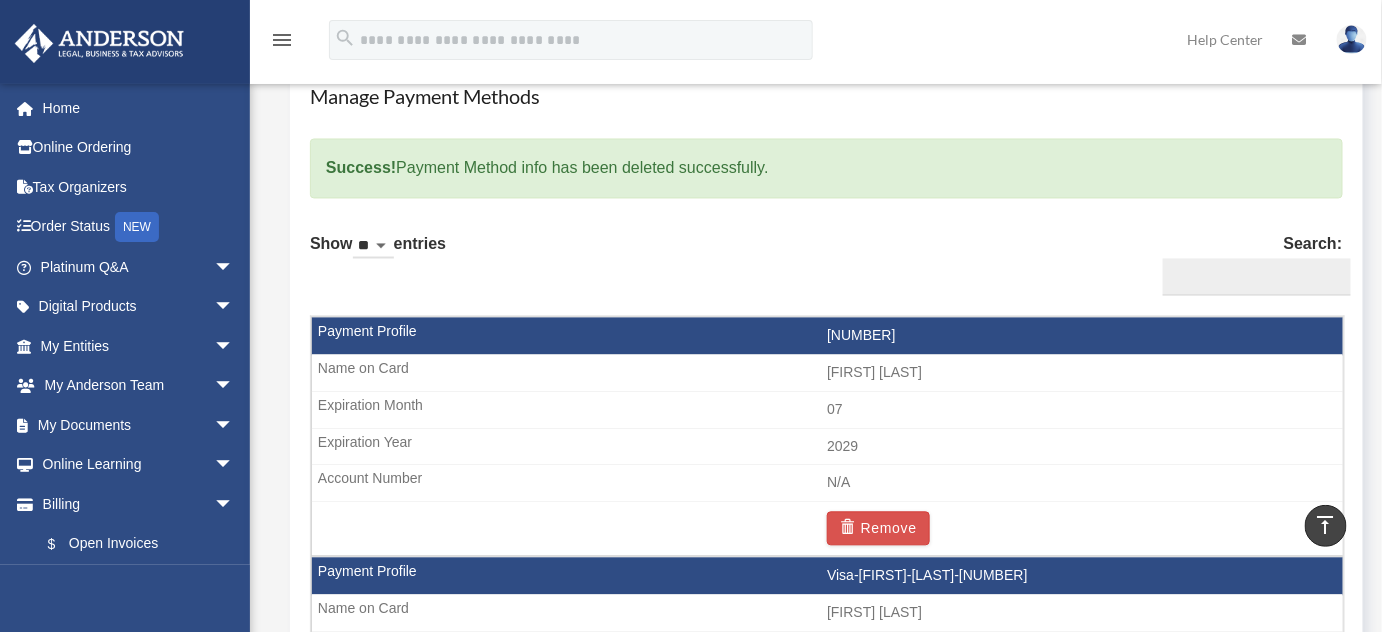 scroll, scrollTop: 1191, scrollLeft: 0, axis: vertical 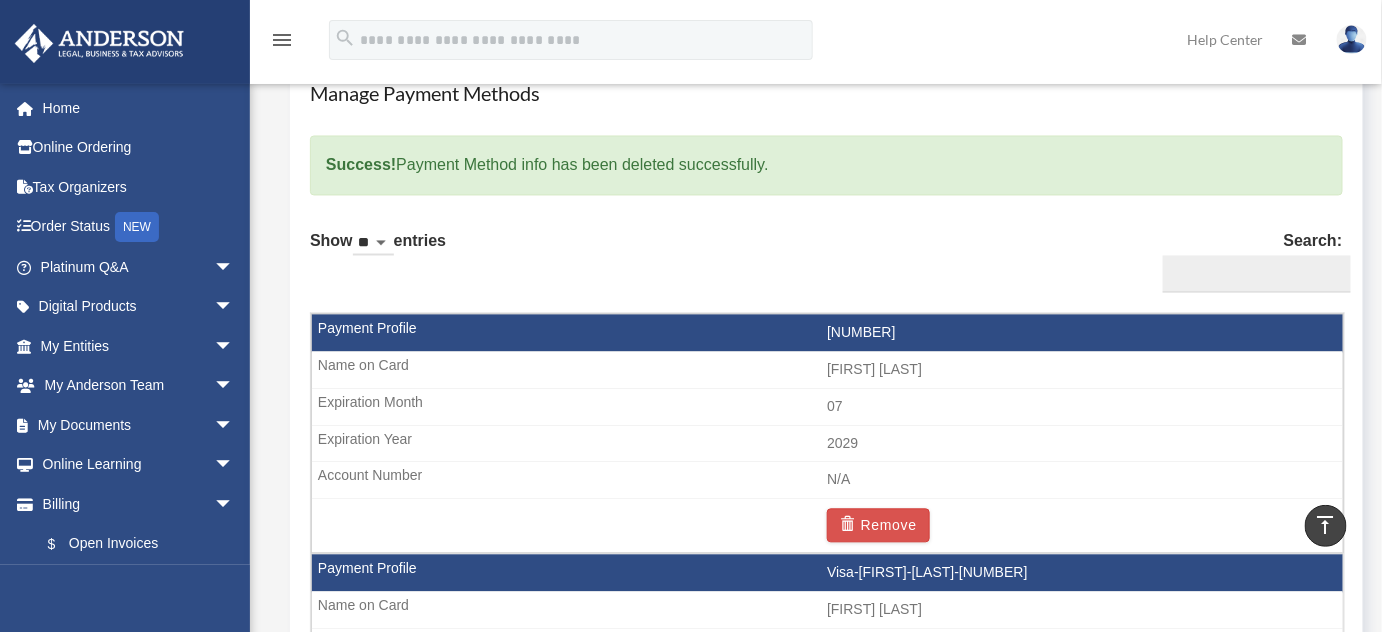 click on "07" at bounding box center [827, 408] 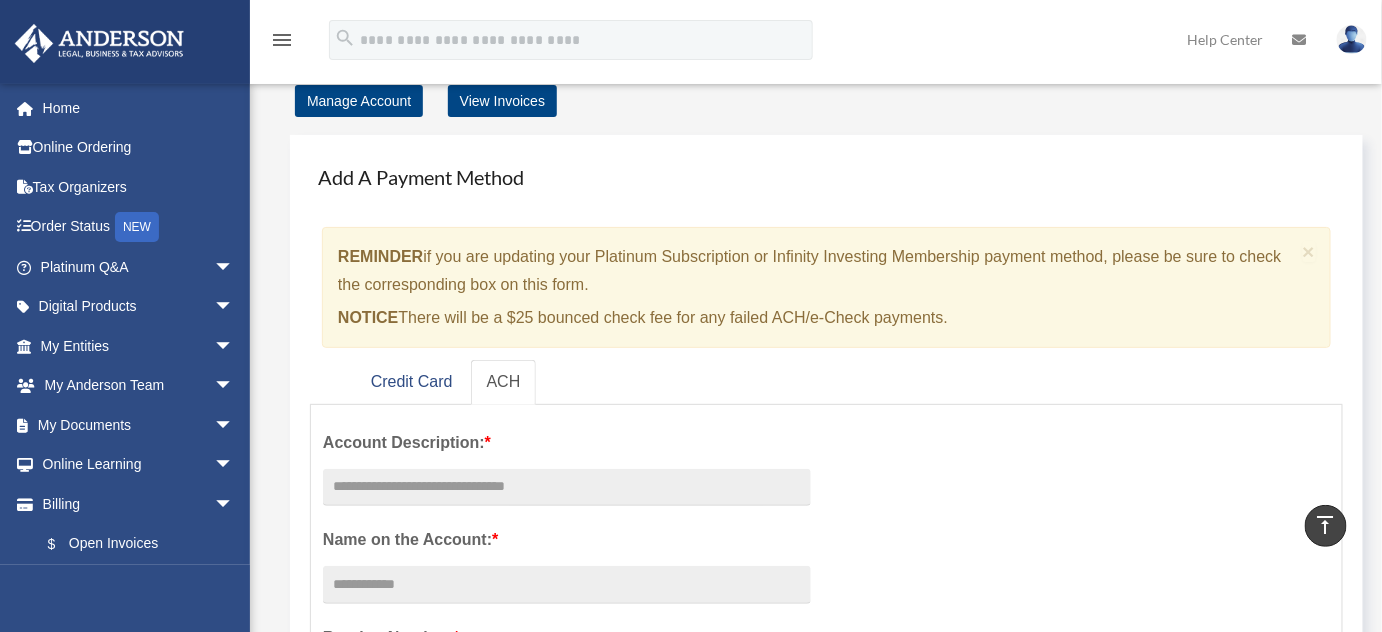 scroll, scrollTop: 25, scrollLeft: 0, axis: vertical 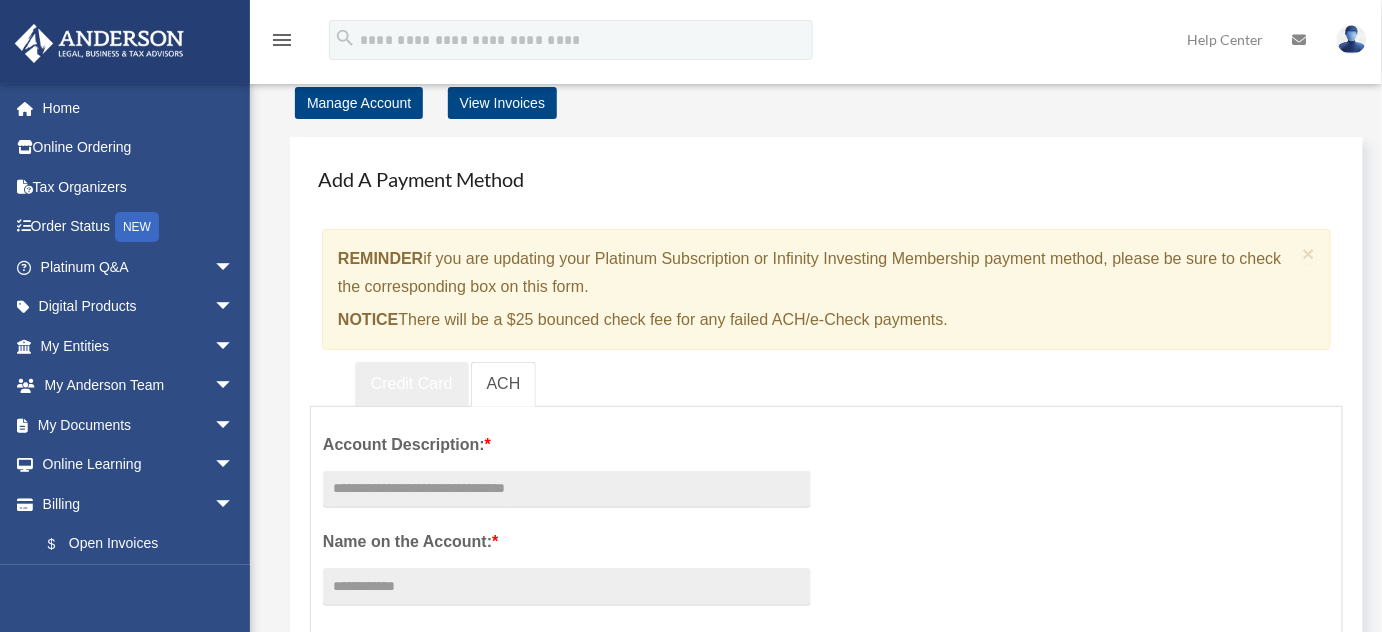 click on "Credit Card" at bounding box center (412, 384) 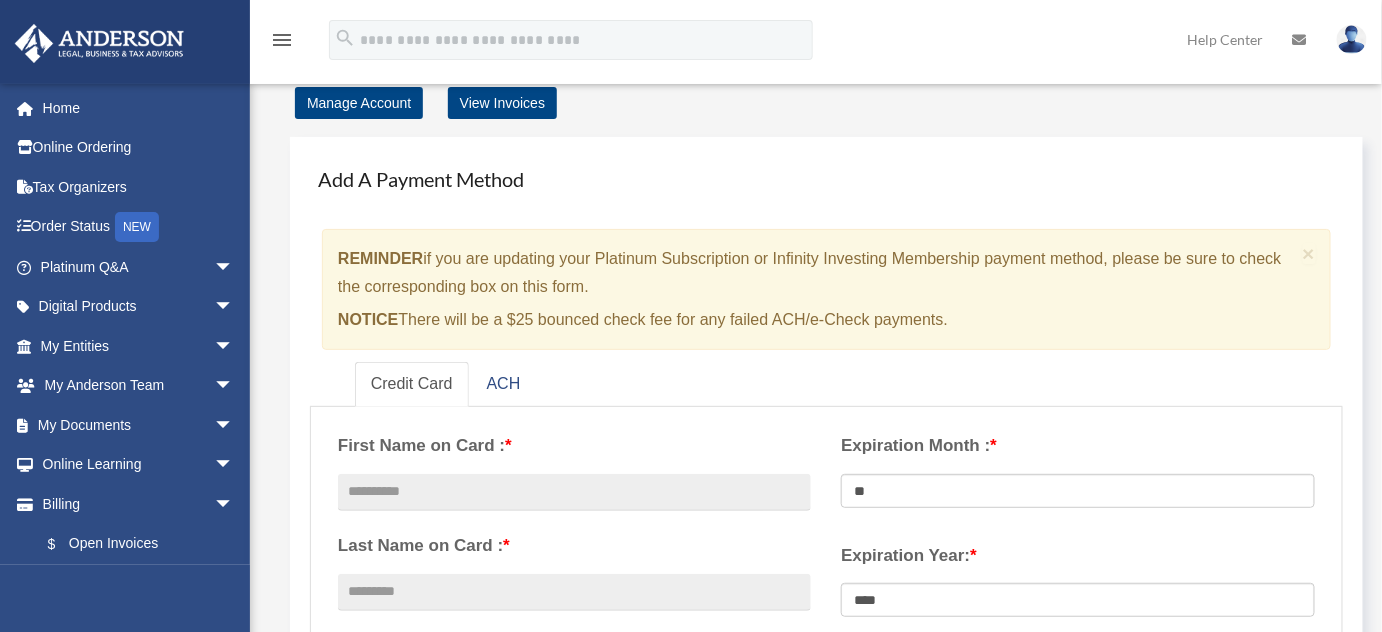 scroll, scrollTop: 0, scrollLeft: 0, axis: both 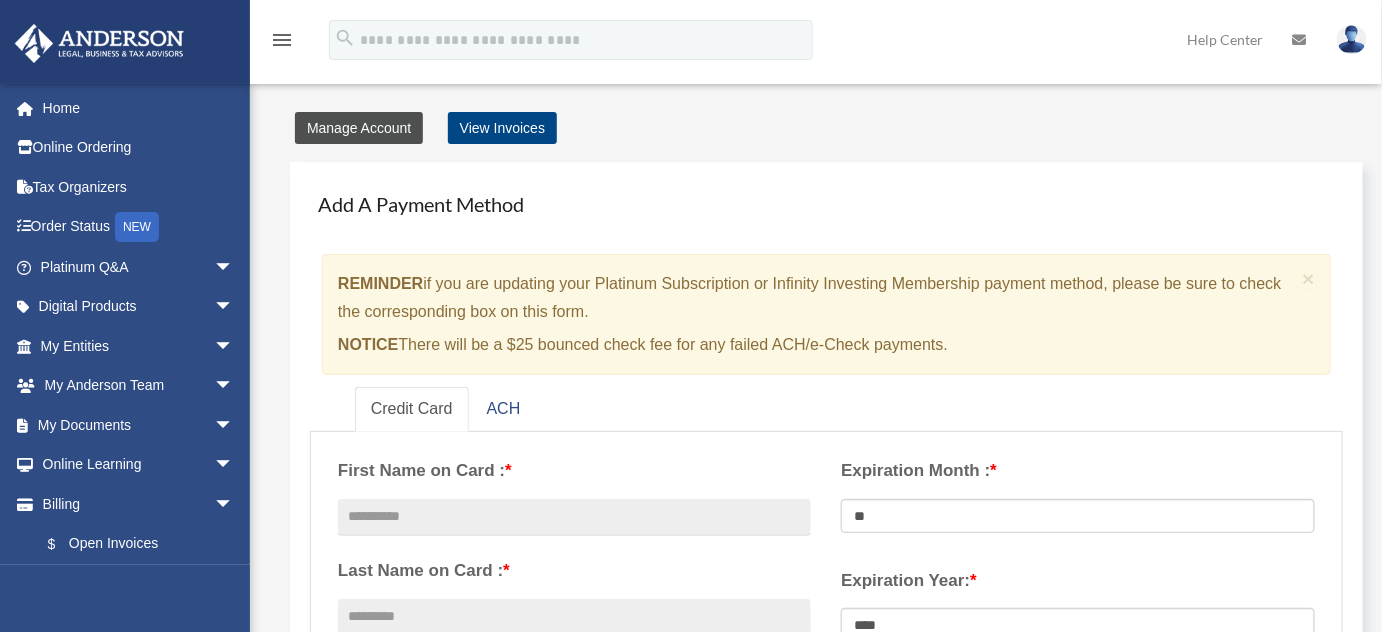 click on "Manage Account" at bounding box center [359, 128] 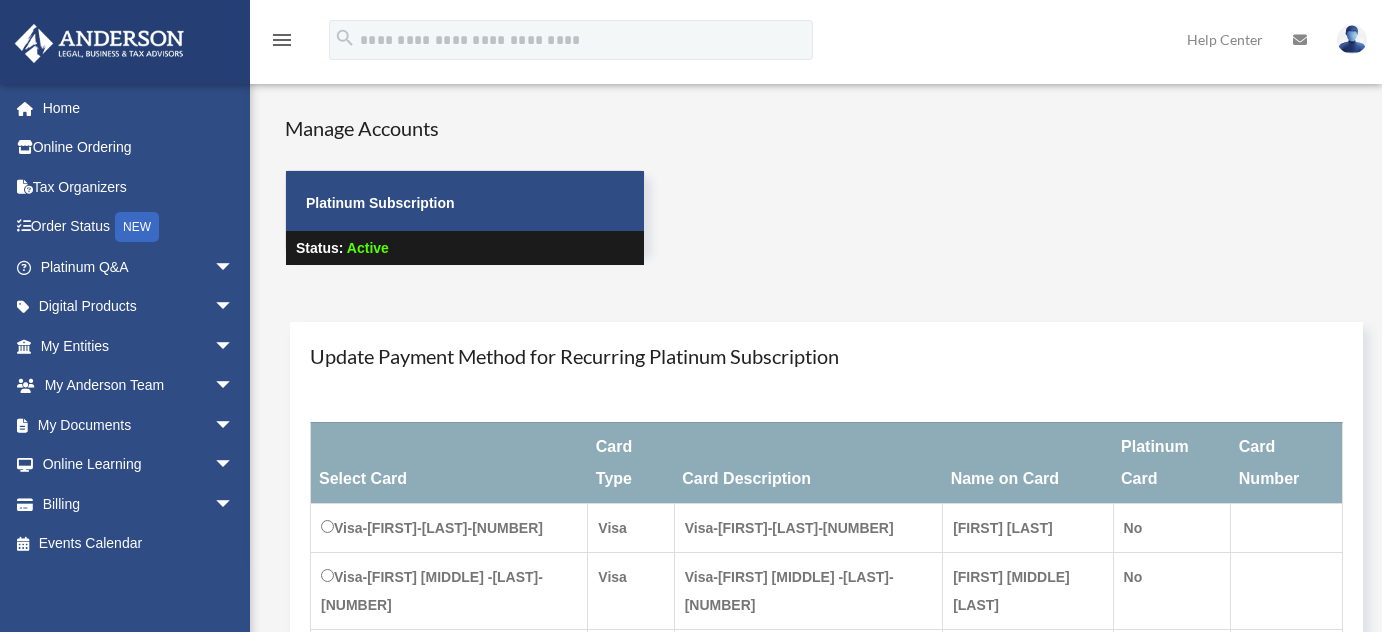 scroll, scrollTop: 0, scrollLeft: 0, axis: both 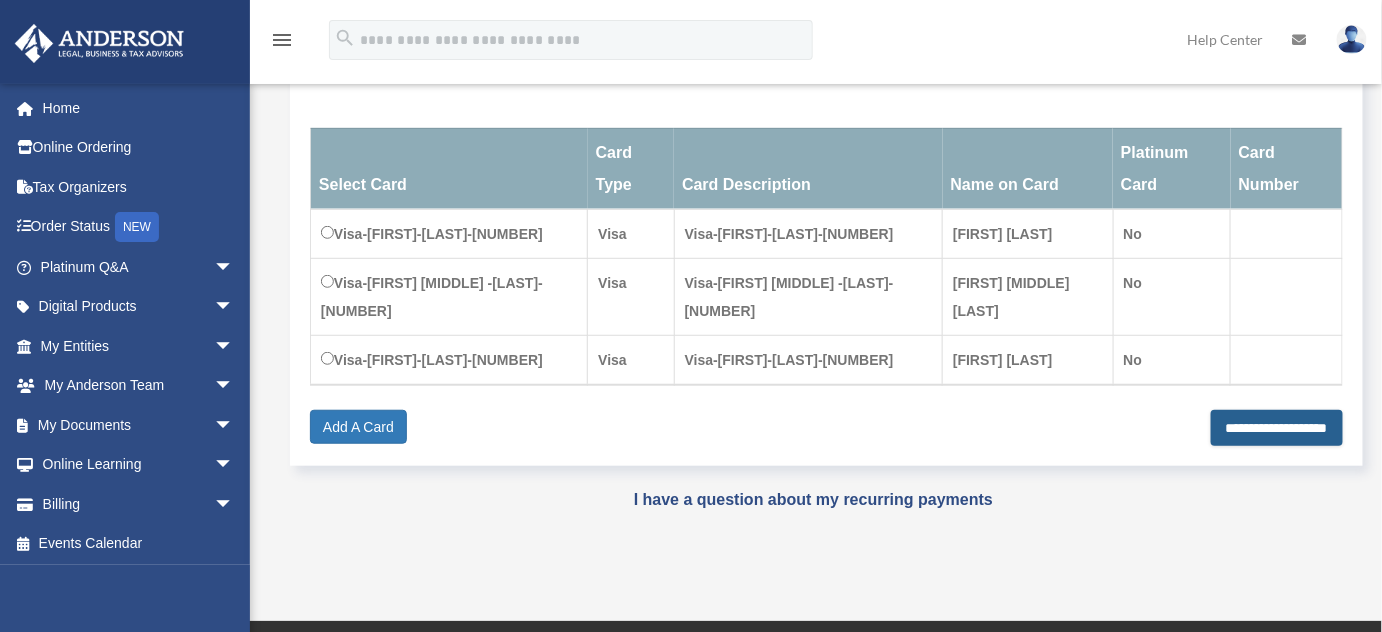 click on "**********" at bounding box center [1277, 428] 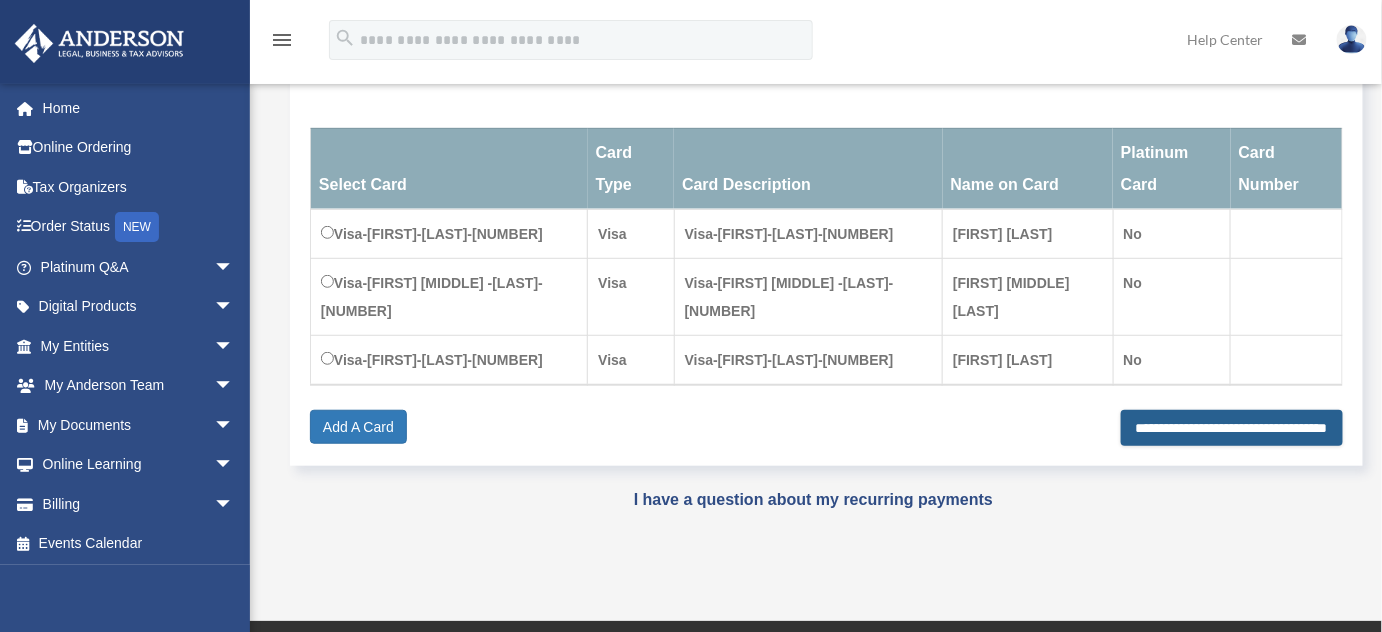 type on "**********" 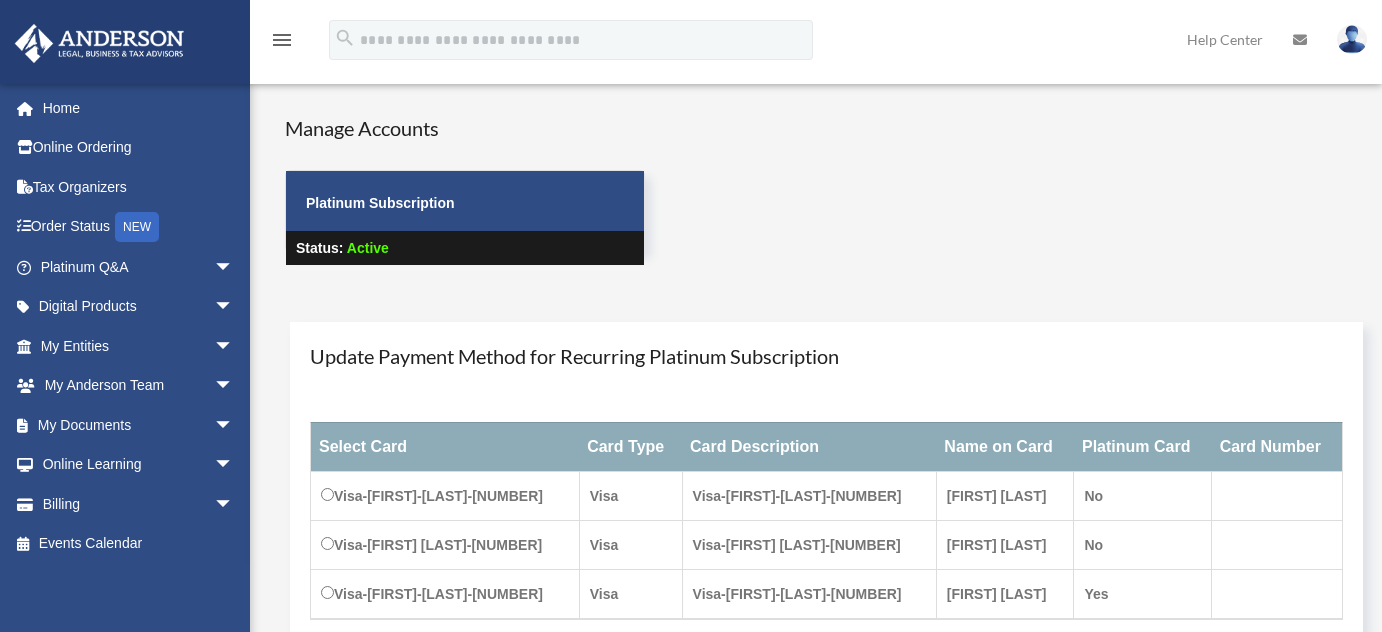 scroll, scrollTop: 294, scrollLeft: 0, axis: vertical 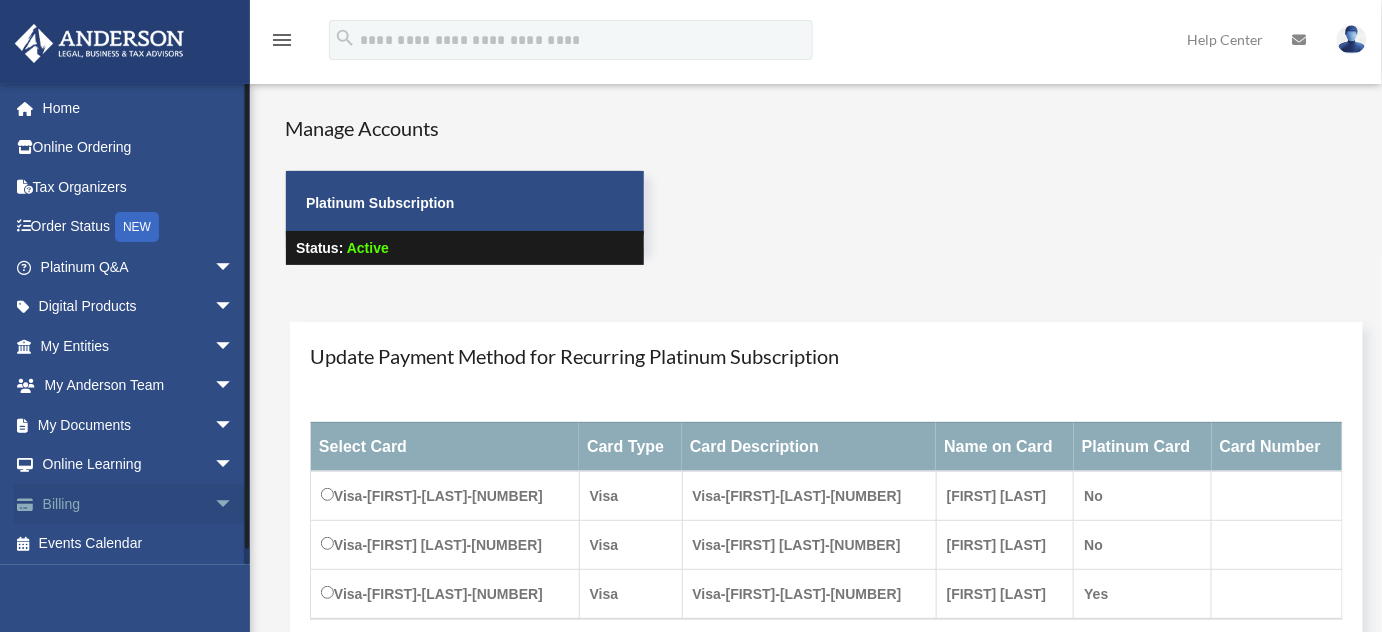 click on "arrow_drop_down" at bounding box center [234, 504] 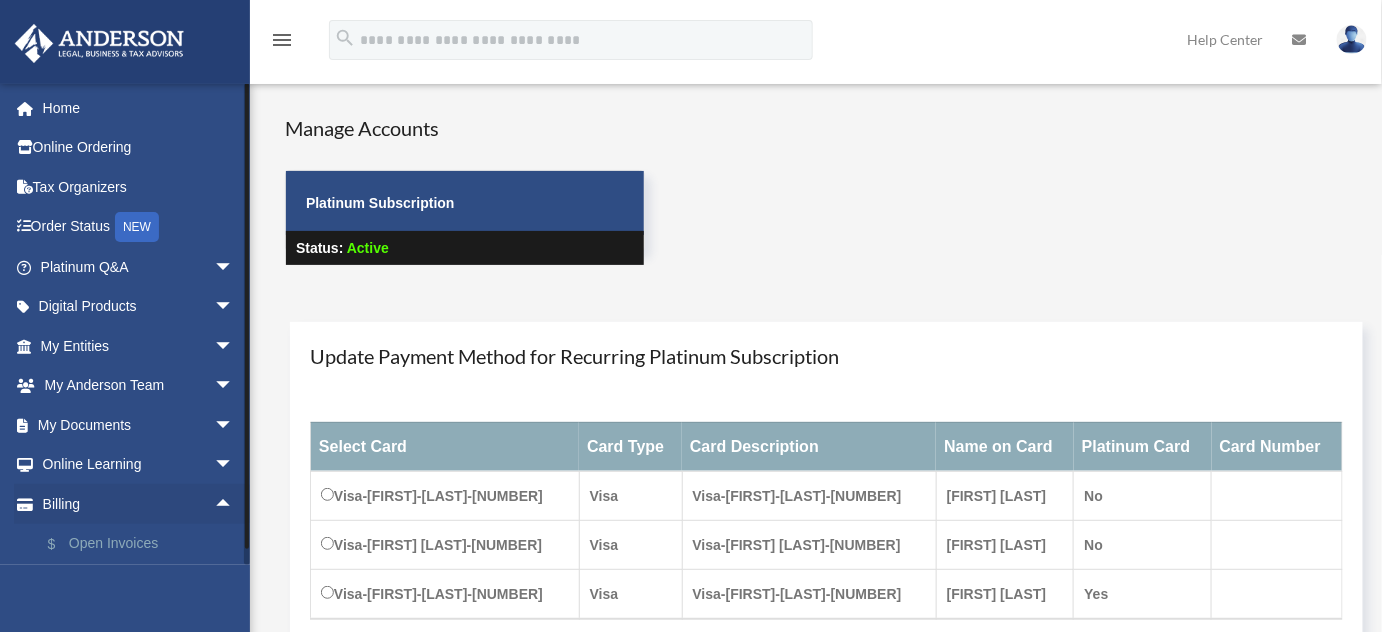 click on "$ Open Invoices" at bounding box center [146, 544] 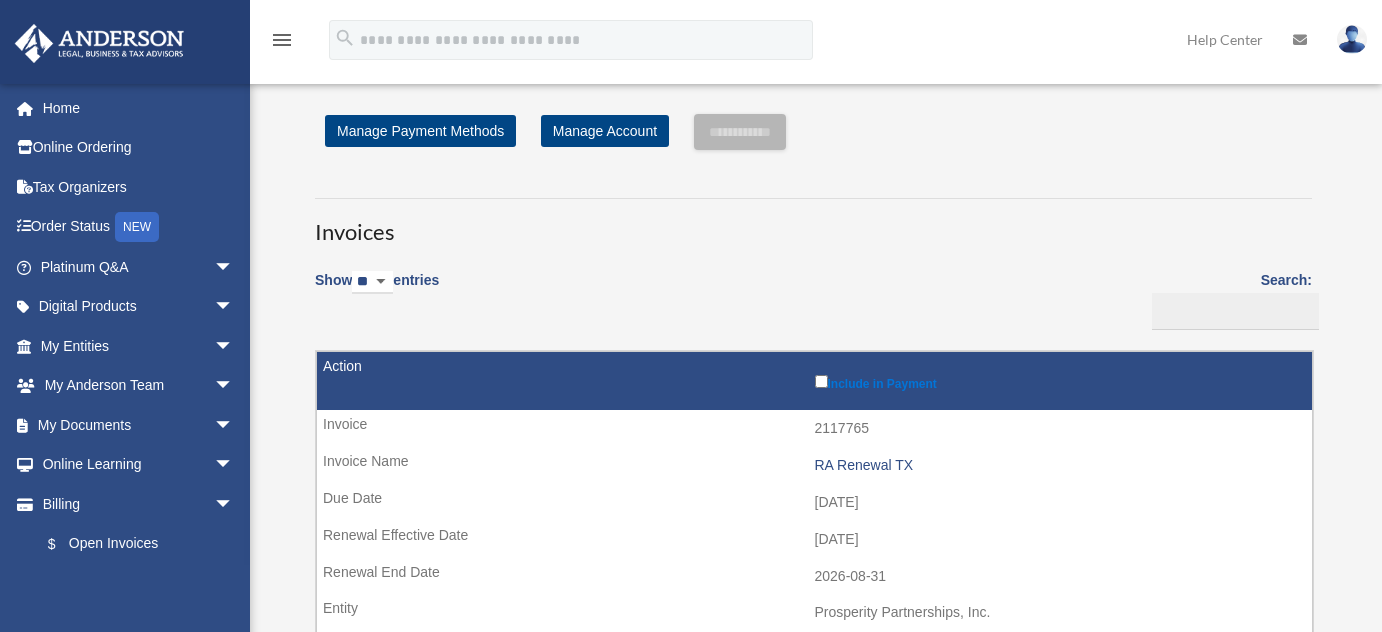 scroll, scrollTop: 0, scrollLeft: 0, axis: both 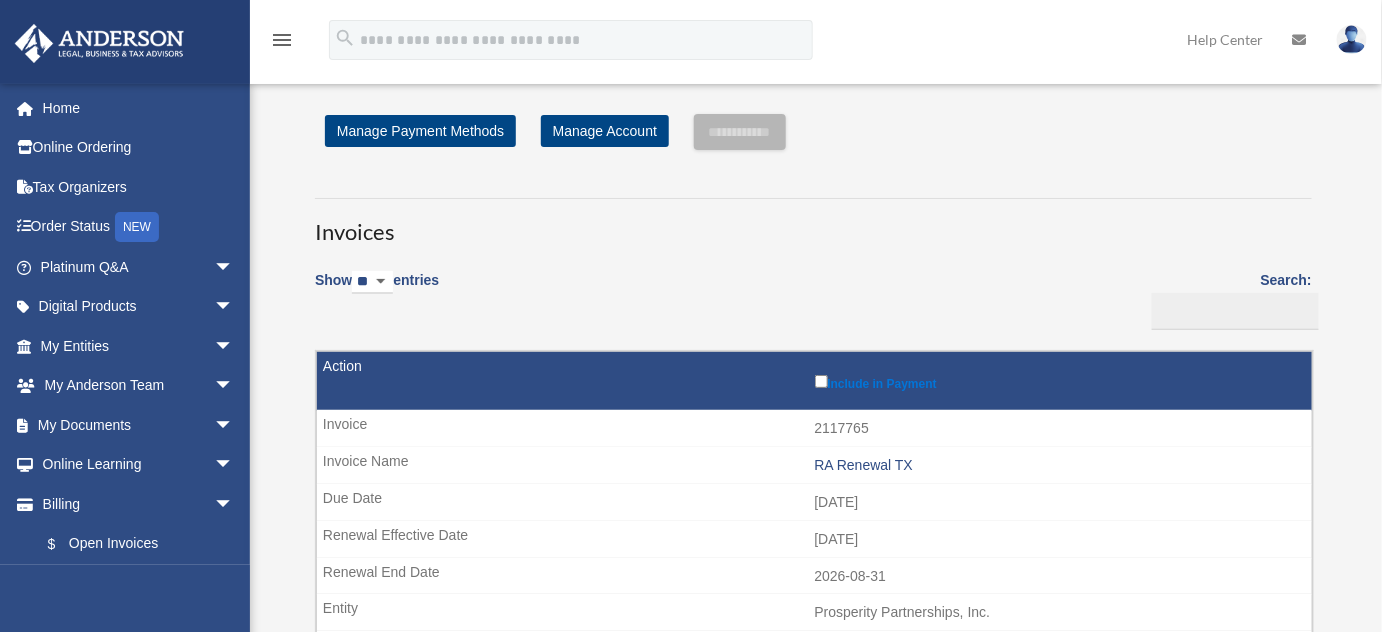 click on "Include in Payment" at bounding box center (1059, 381) 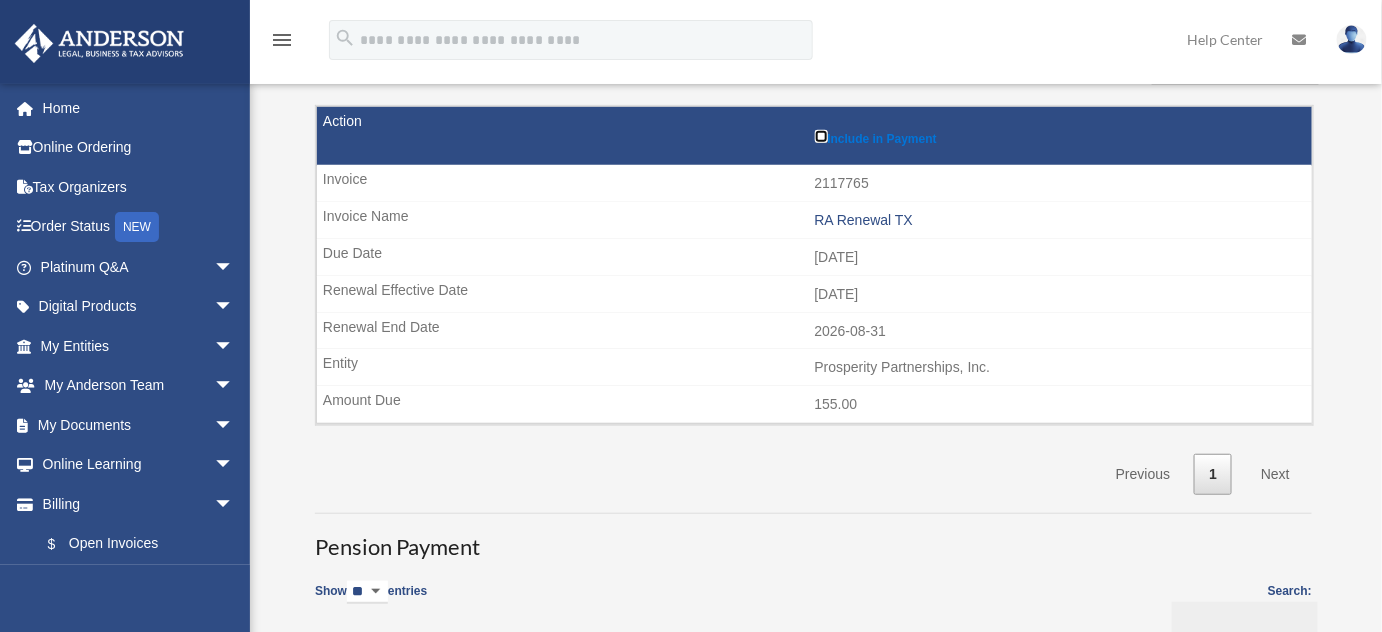 scroll, scrollTop: 242, scrollLeft: 0, axis: vertical 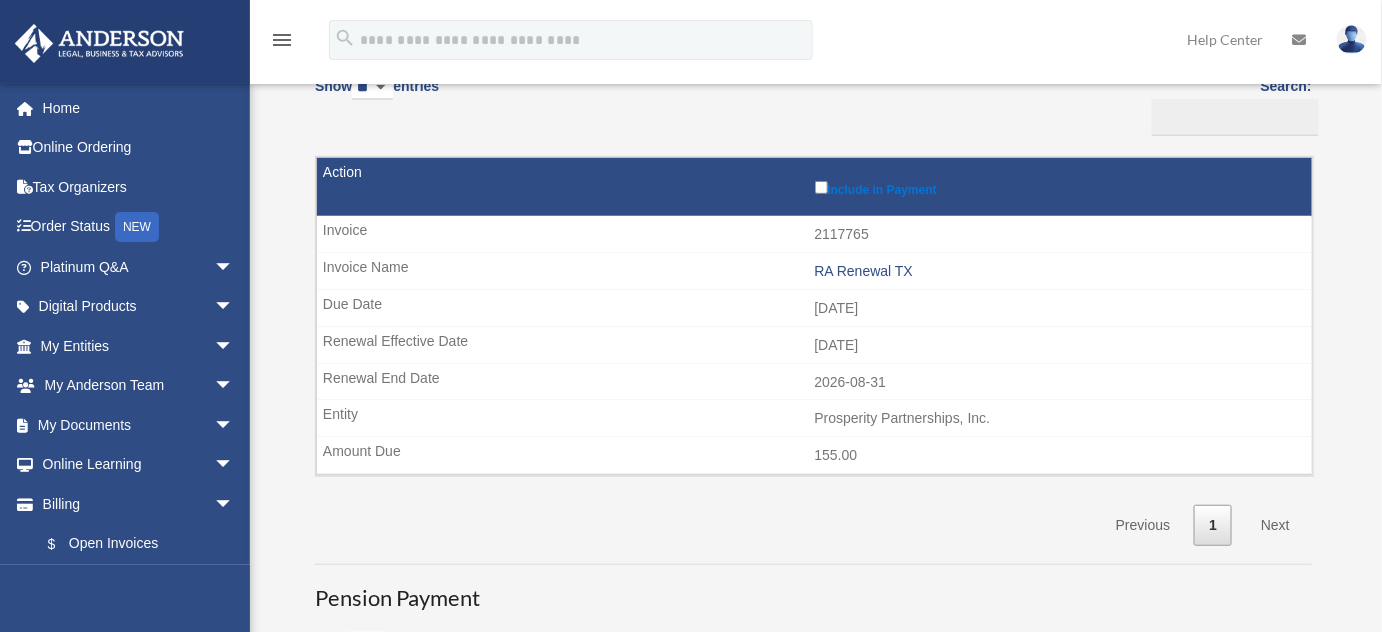 click on "Next" at bounding box center (1275, 525) 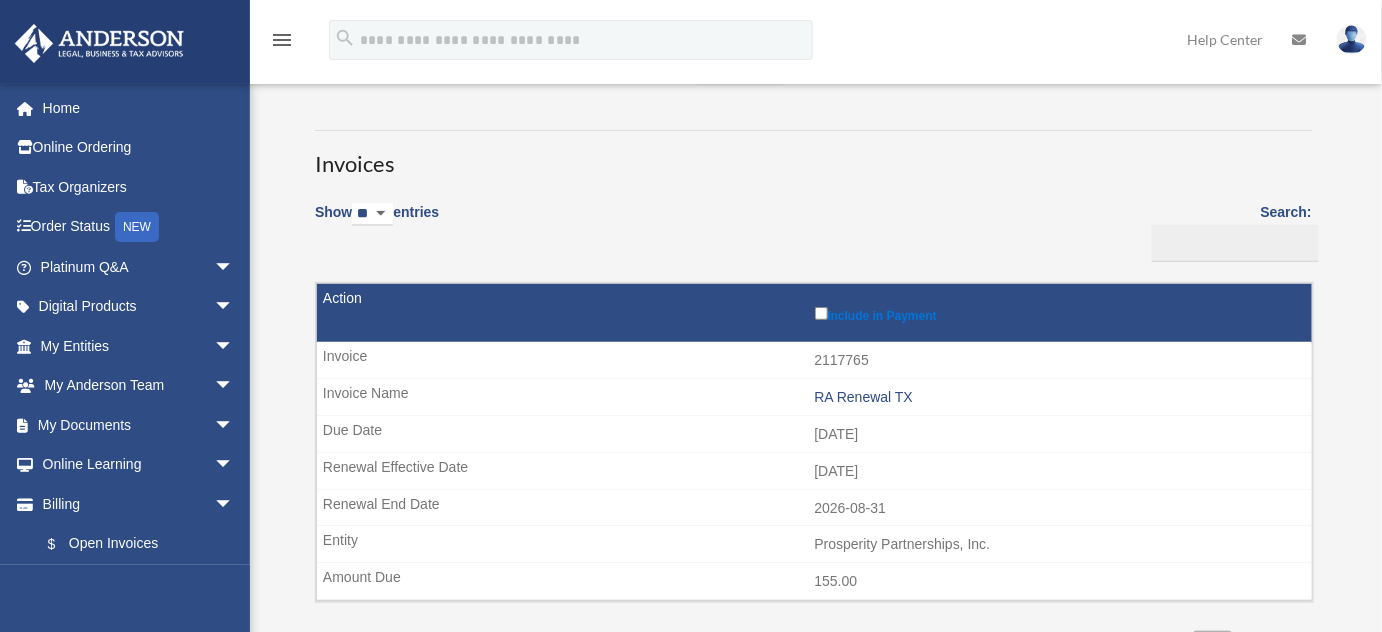 scroll, scrollTop: 0, scrollLeft: 0, axis: both 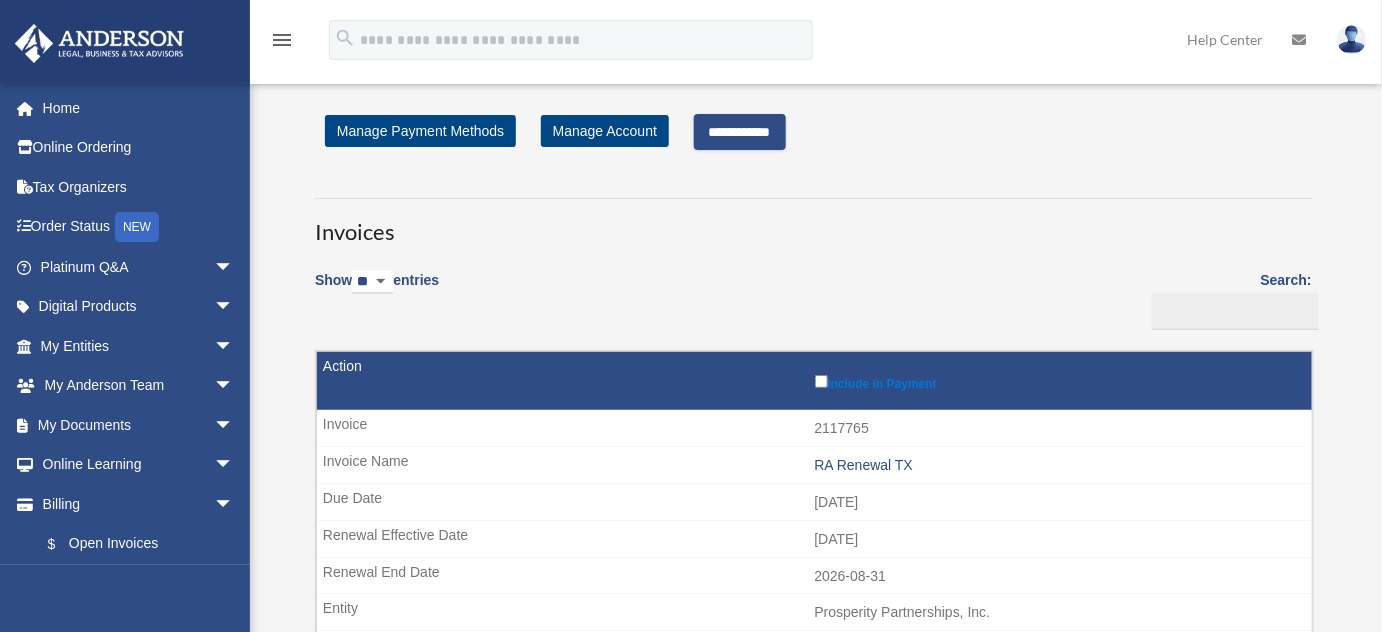 click on "**********" at bounding box center [740, 132] 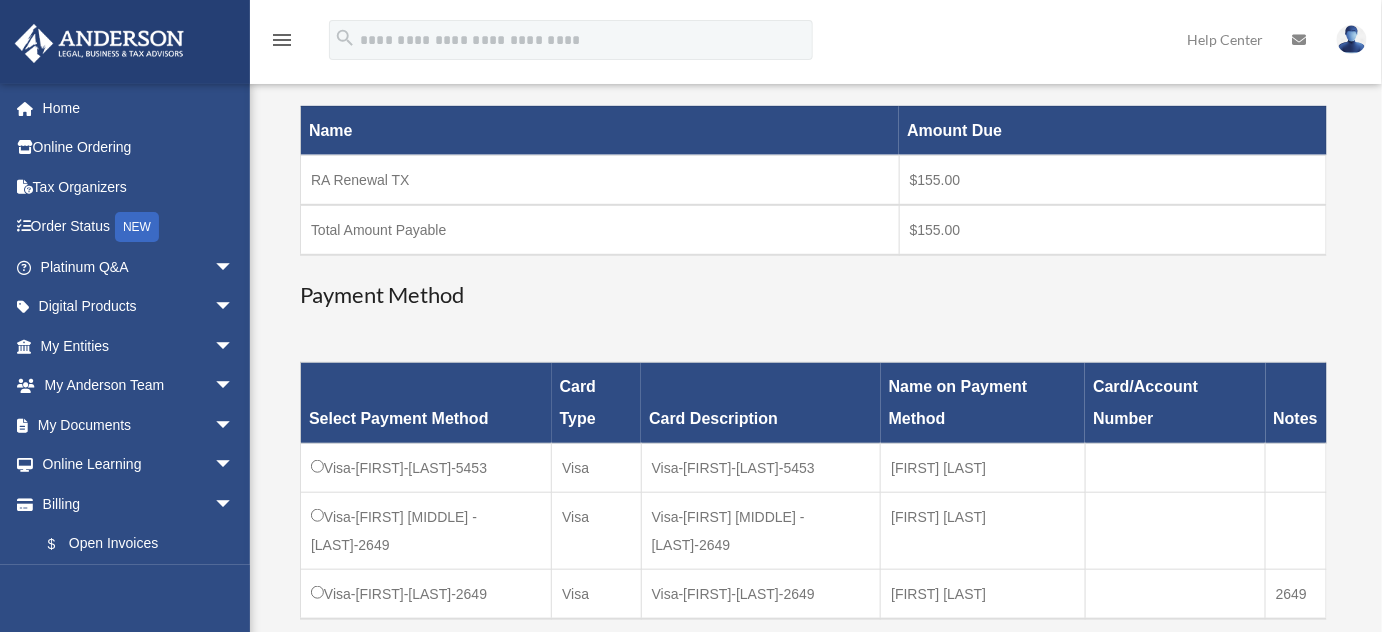 scroll, scrollTop: 304, scrollLeft: 0, axis: vertical 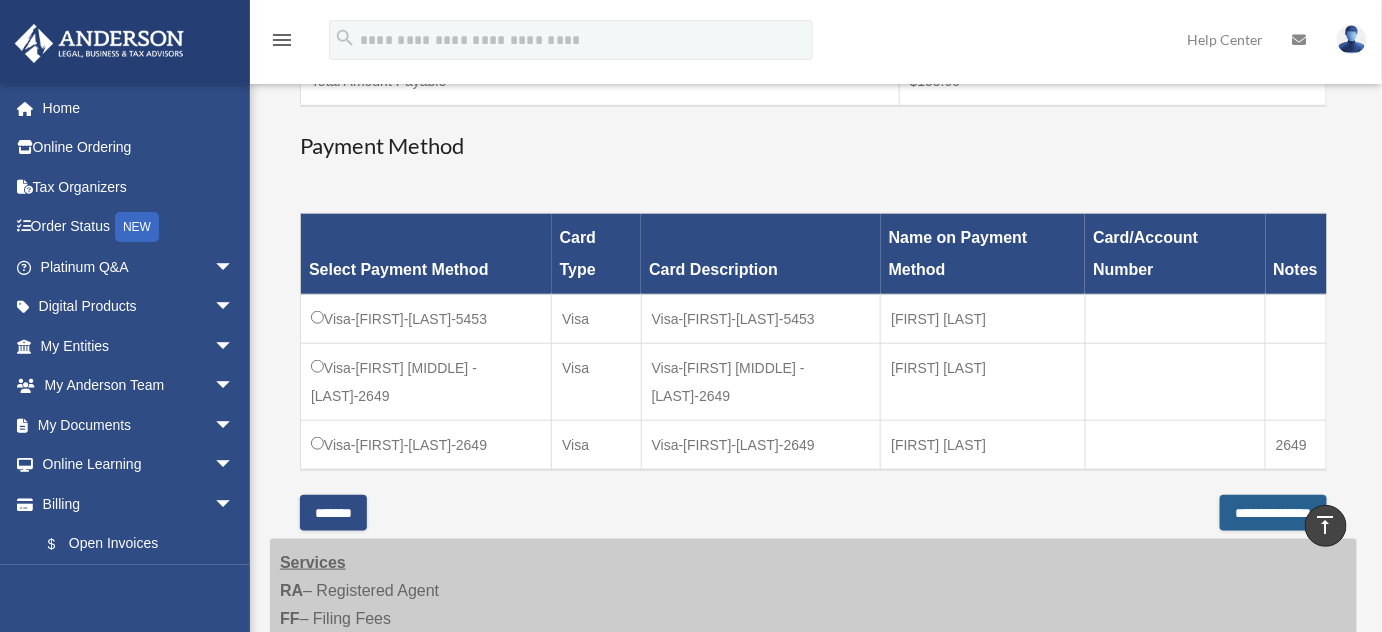click on "**********" at bounding box center [1273, 513] 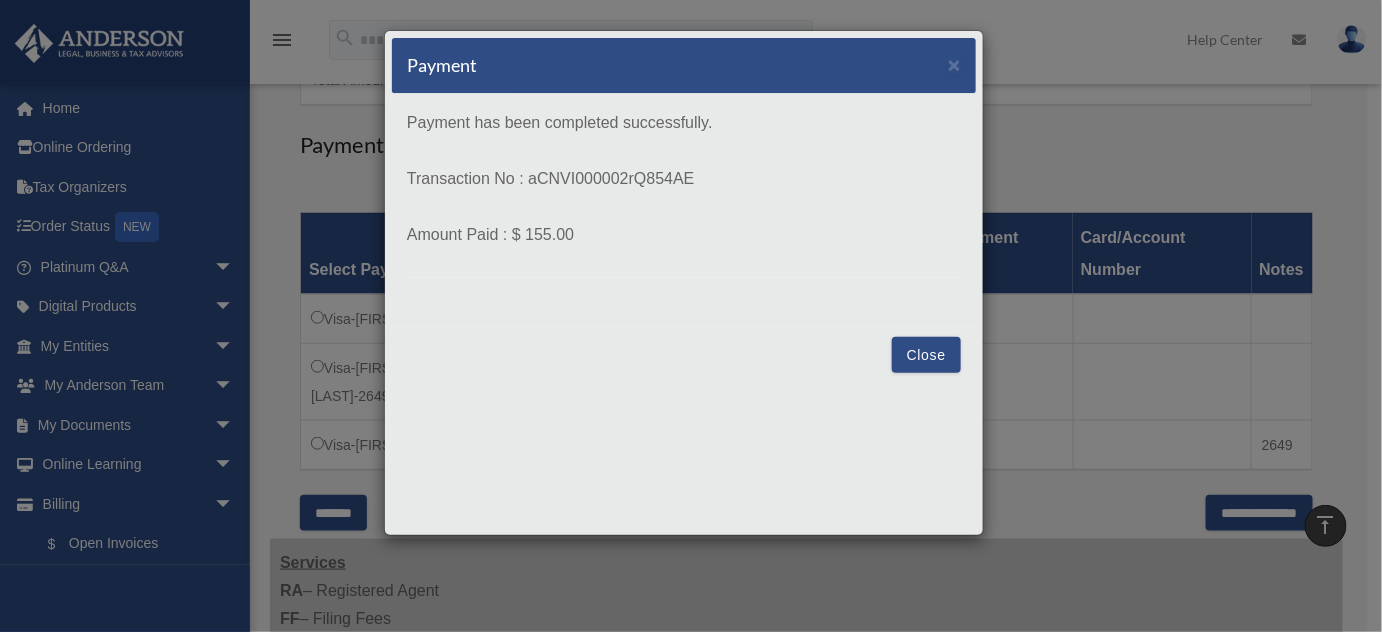 click on "Close" at bounding box center [926, 355] 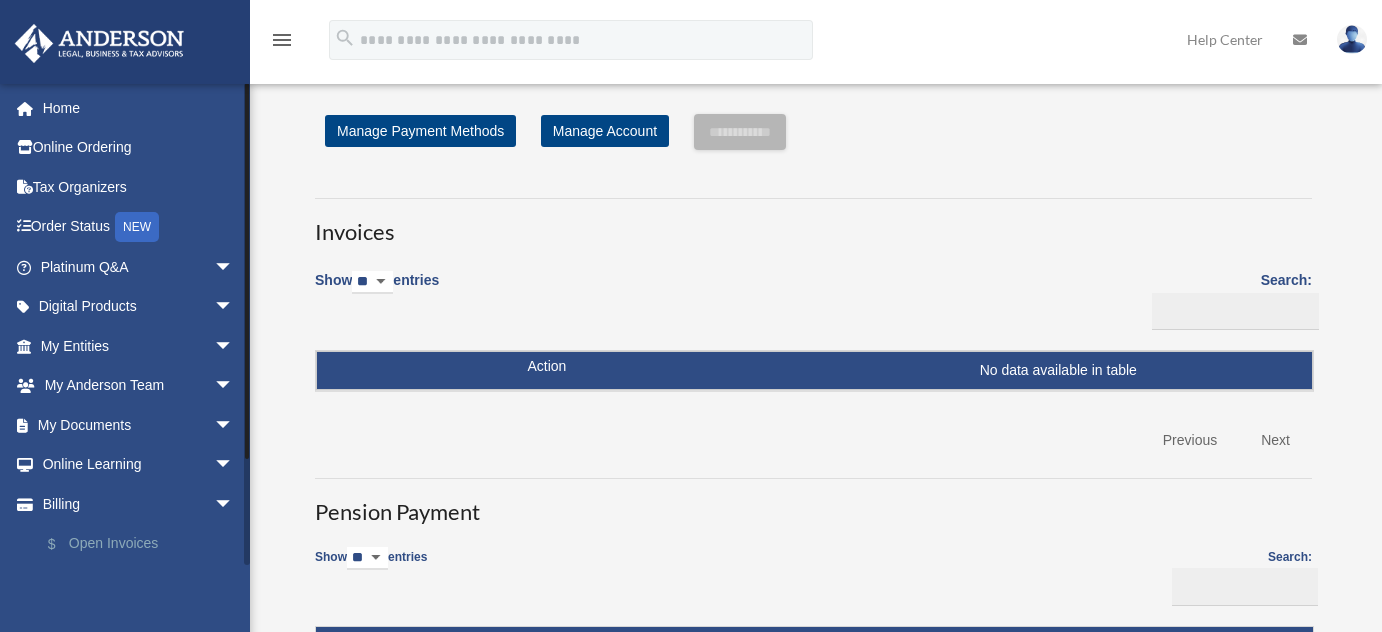 scroll, scrollTop: 450, scrollLeft: 0, axis: vertical 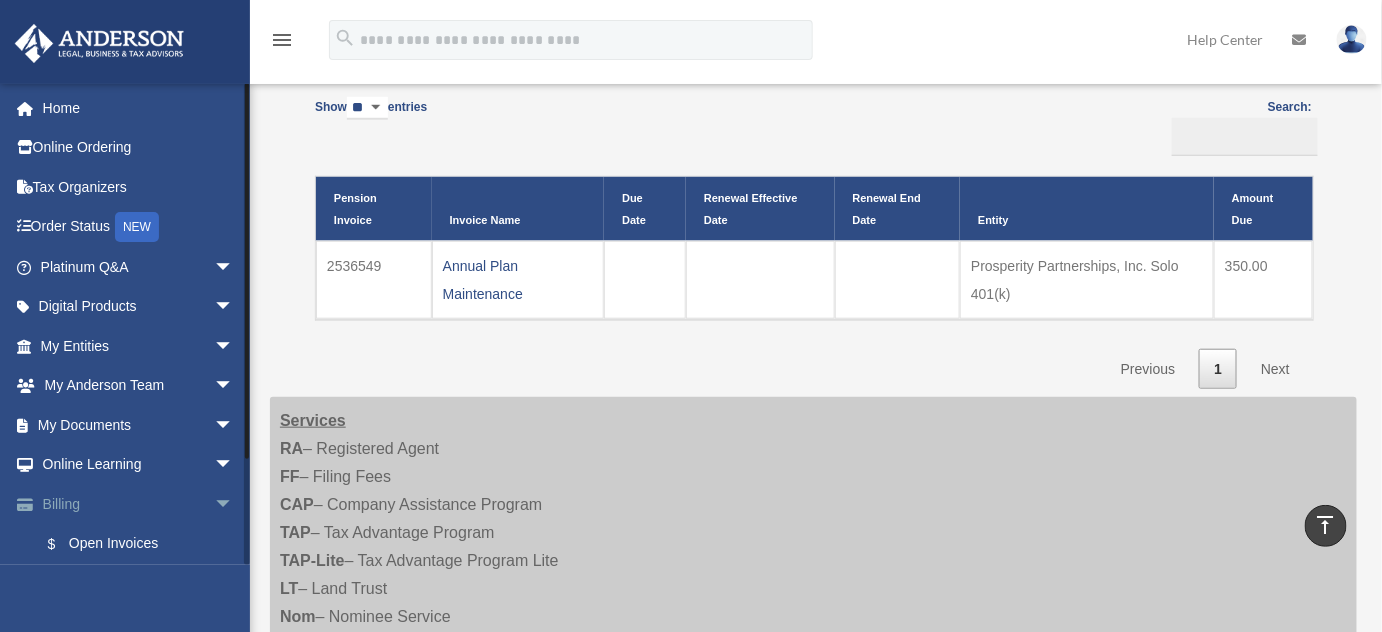 click on "arrow_drop_down" at bounding box center [234, 504] 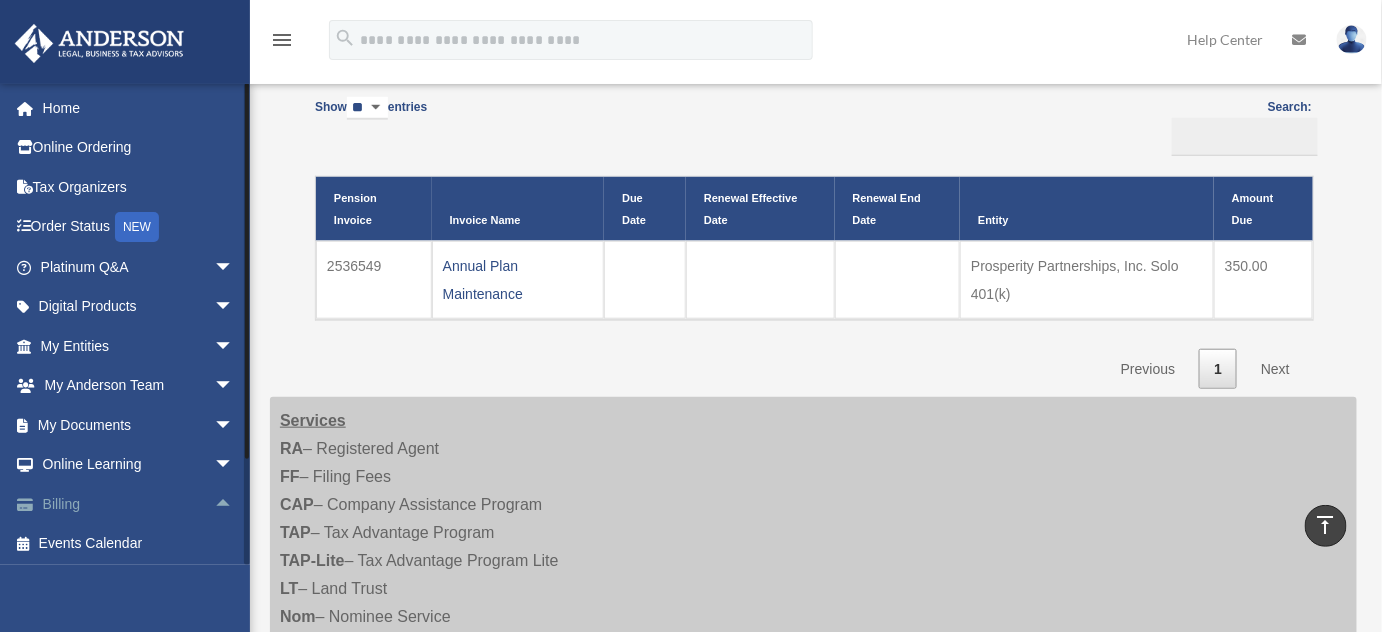 click on "arrow_drop_up" at bounding box center (234, 504) 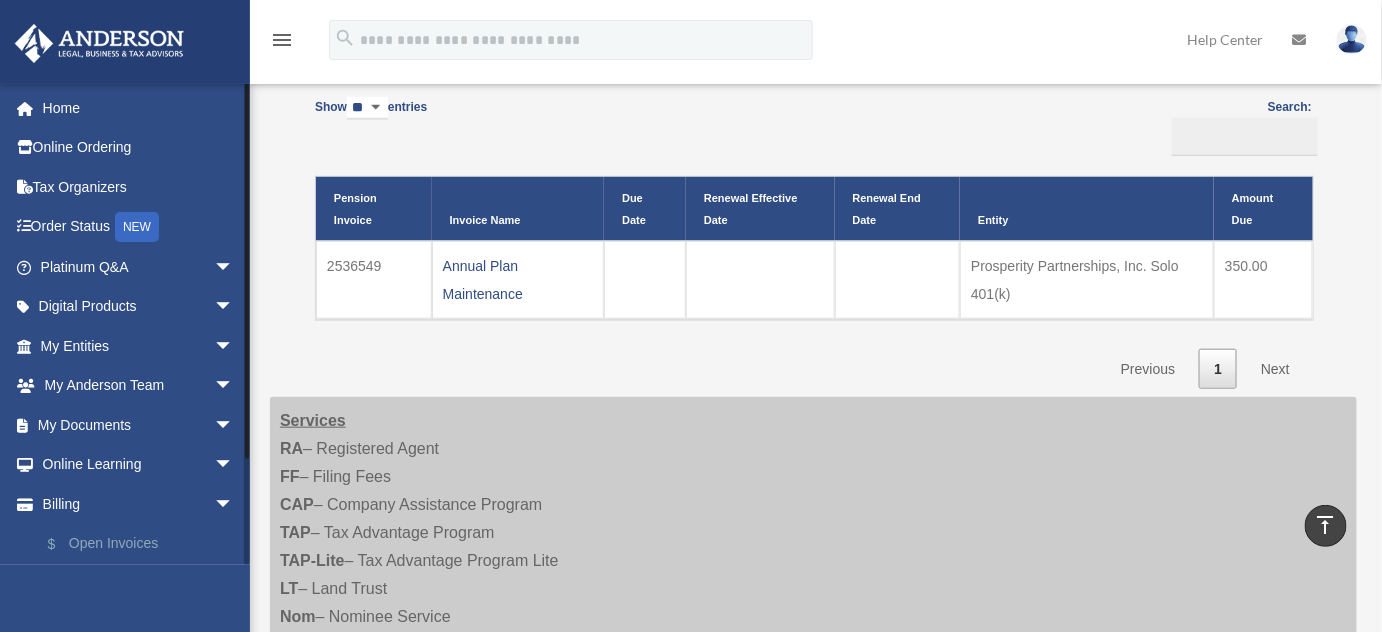 click on "$ Open Invoices" at bounding box center (146, 544) 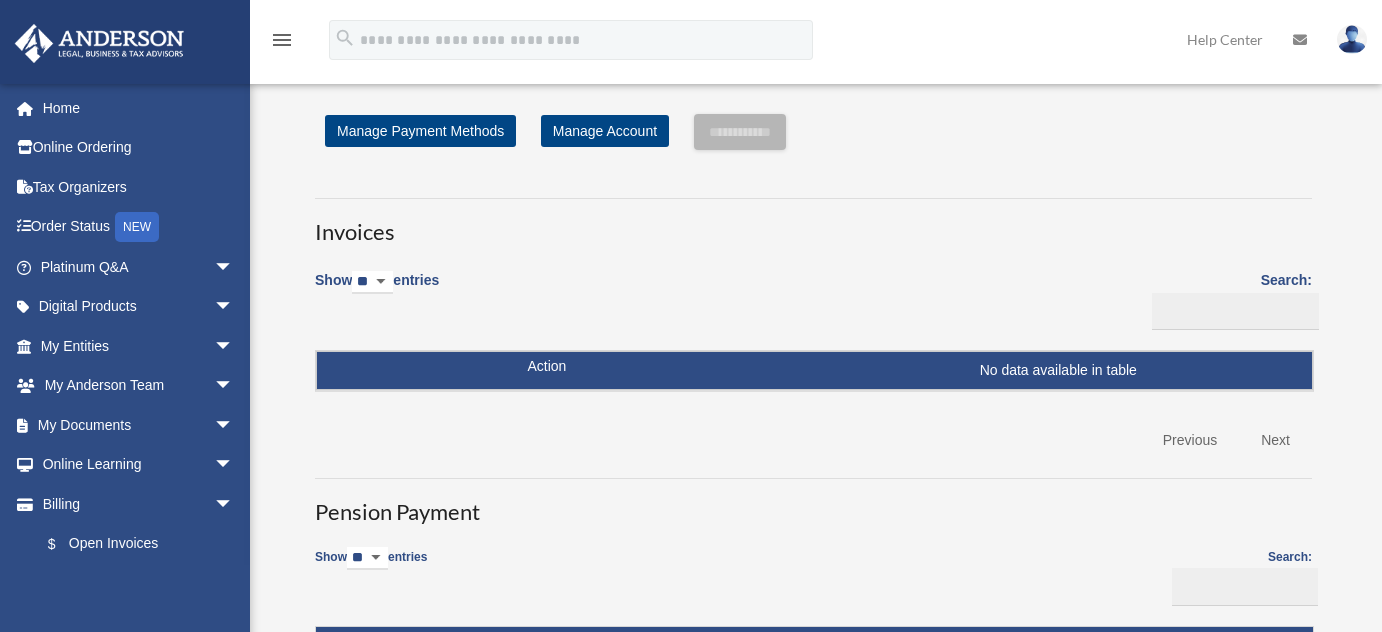 scroll, scrollTop: 0, scrollLeft: 0, axis: both 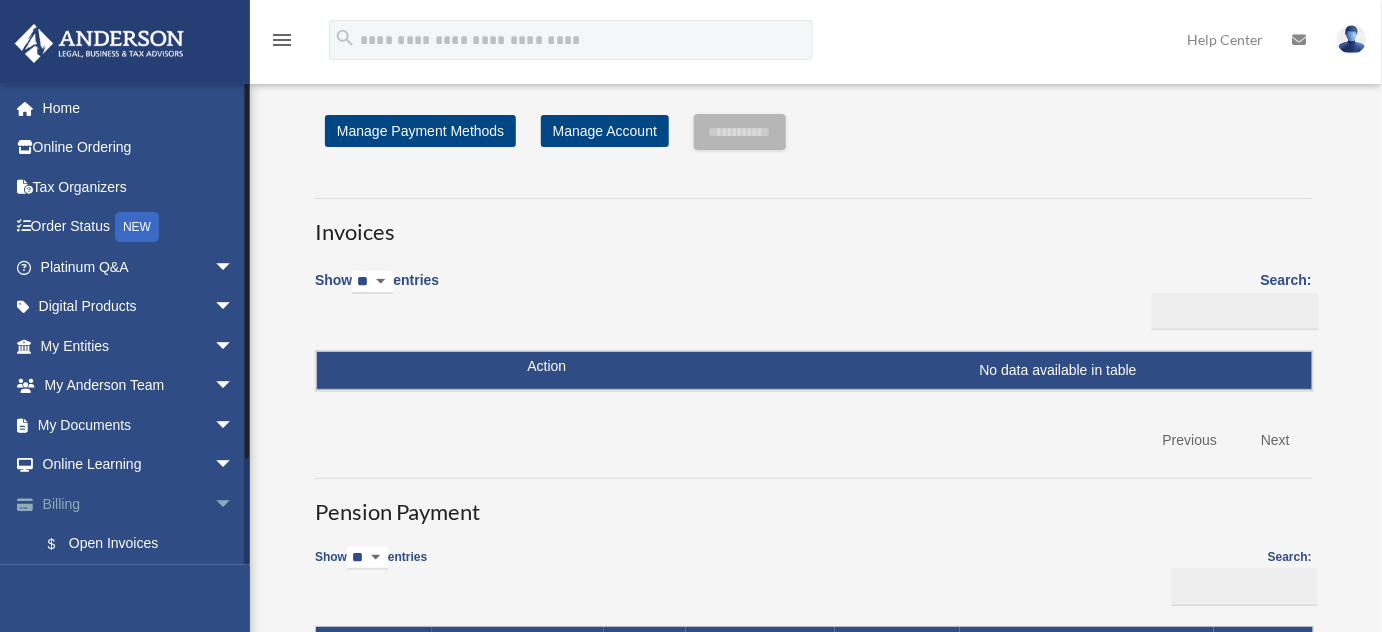 click on "Billing arrow_drop_down" at bounding box center [139, 504] 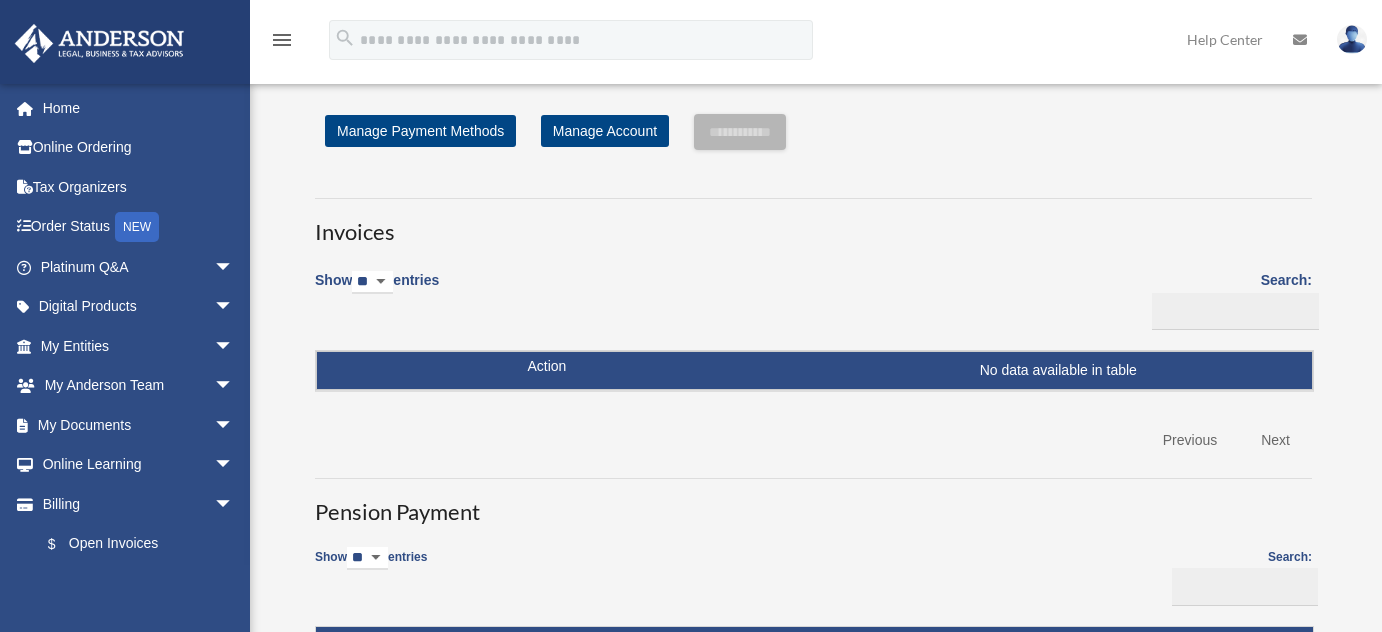scroll, scrollTop: 0, scrollLeft: 0, axis: both 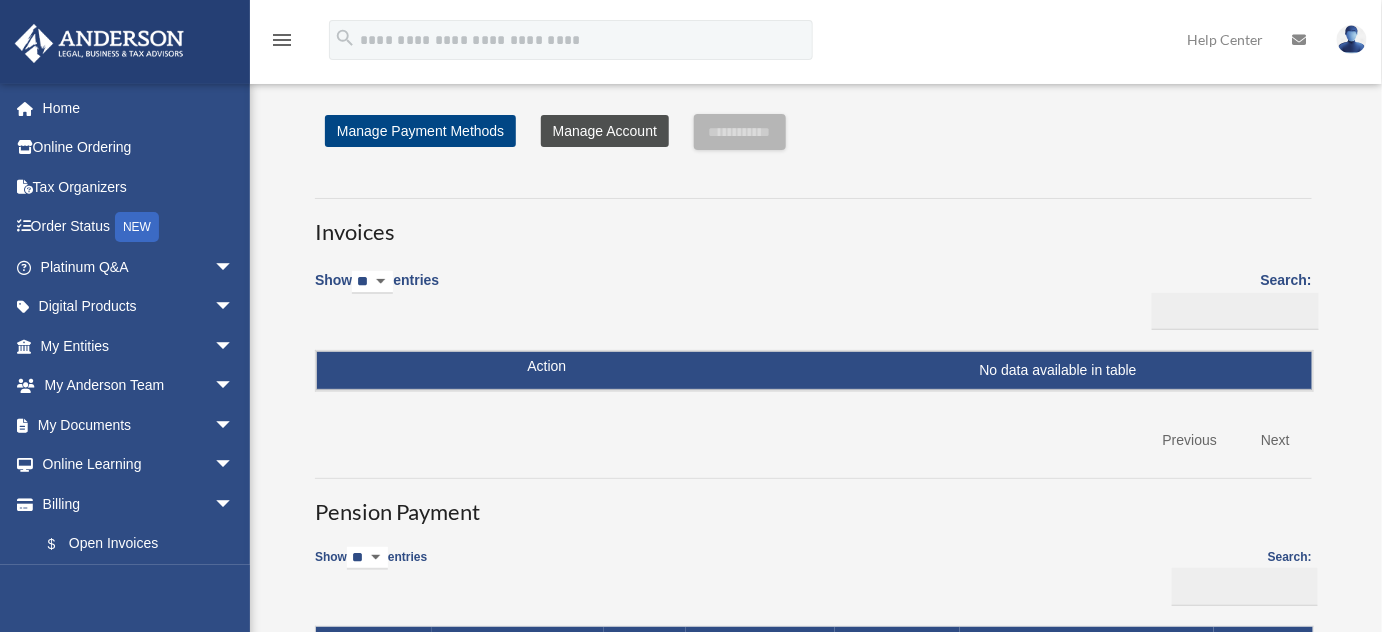 click on "Manage Account" at bounding box center [605, 131] 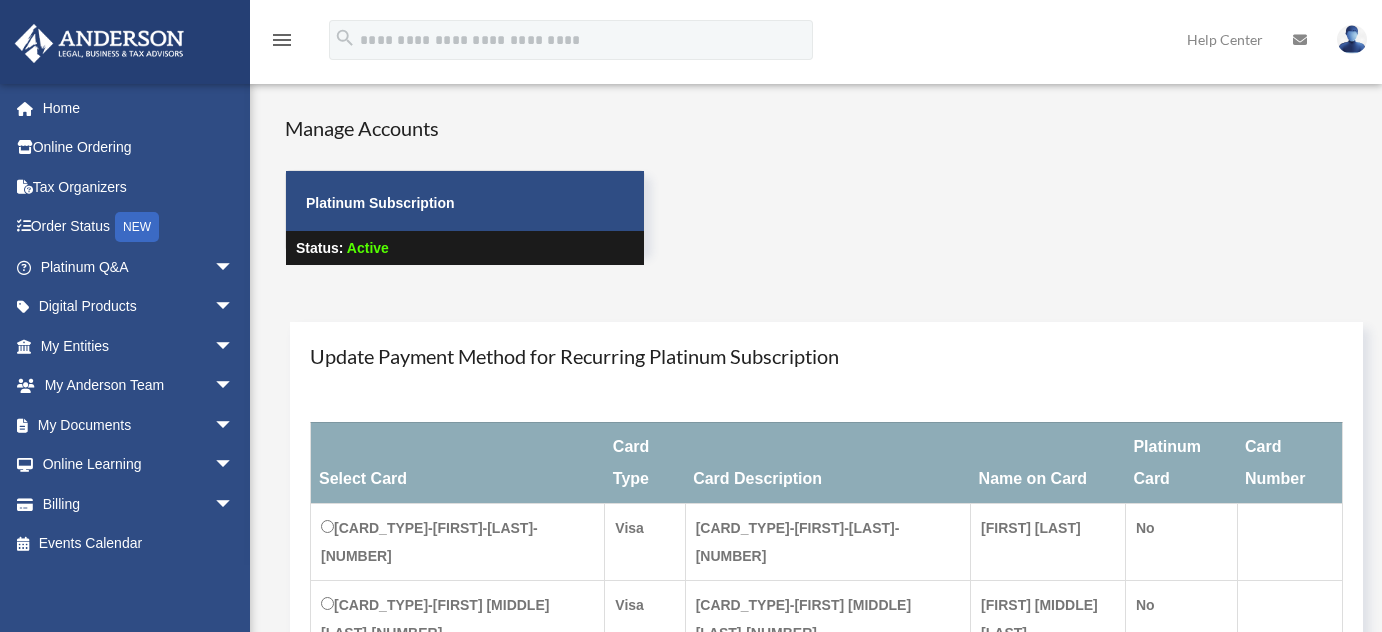 scroll, scrollTop: 0, scrollLeft: 0, axis: both 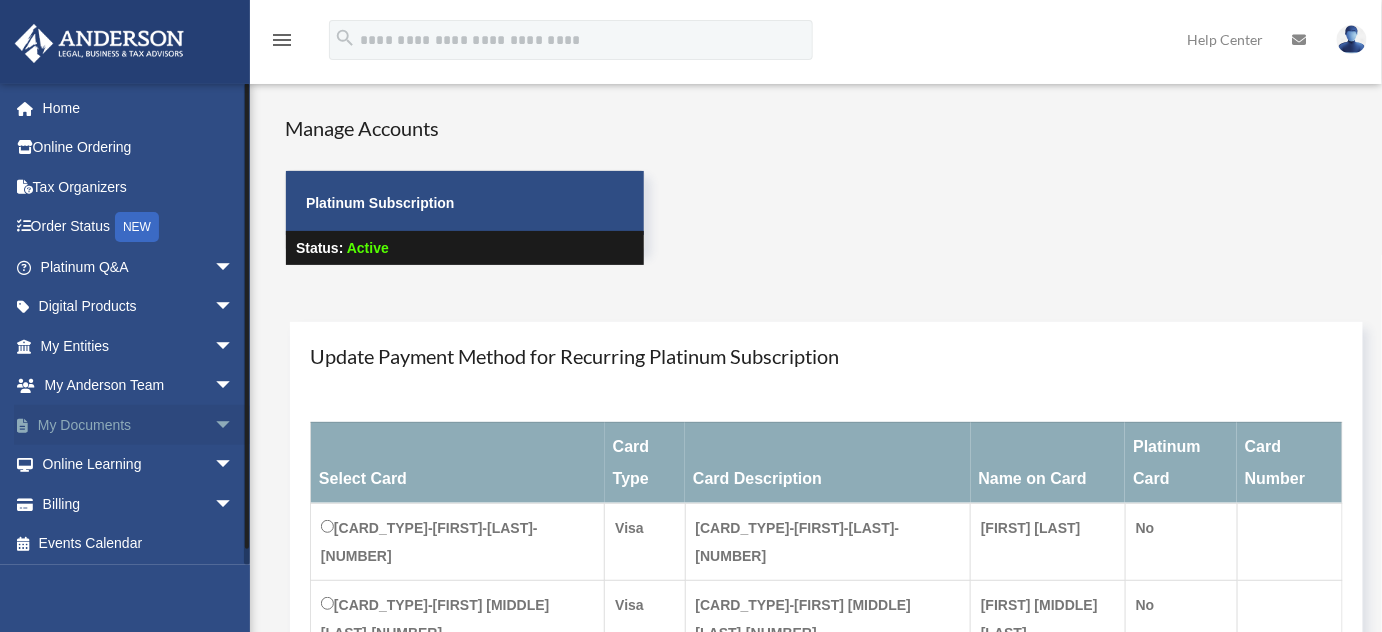 click on "My Documents arrow_drop_down" at bounding box center (139, 425) 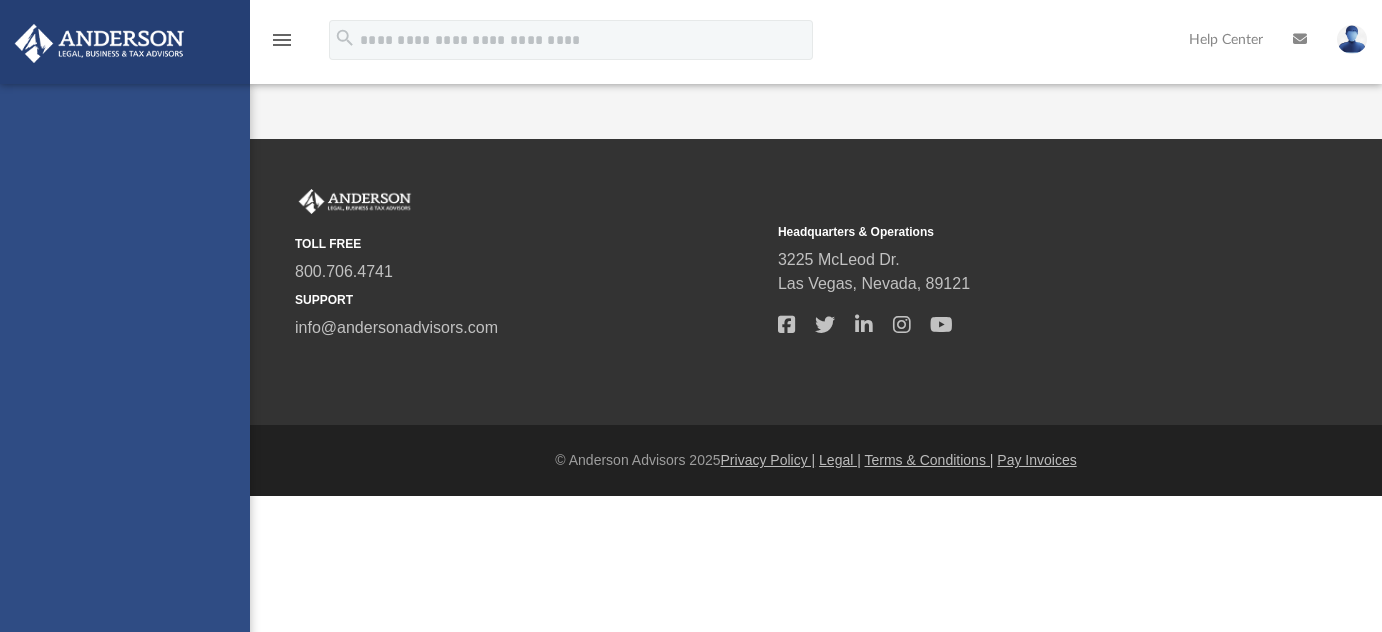scroll, scrollTop: 0, scrollLeft: 0, axis: both 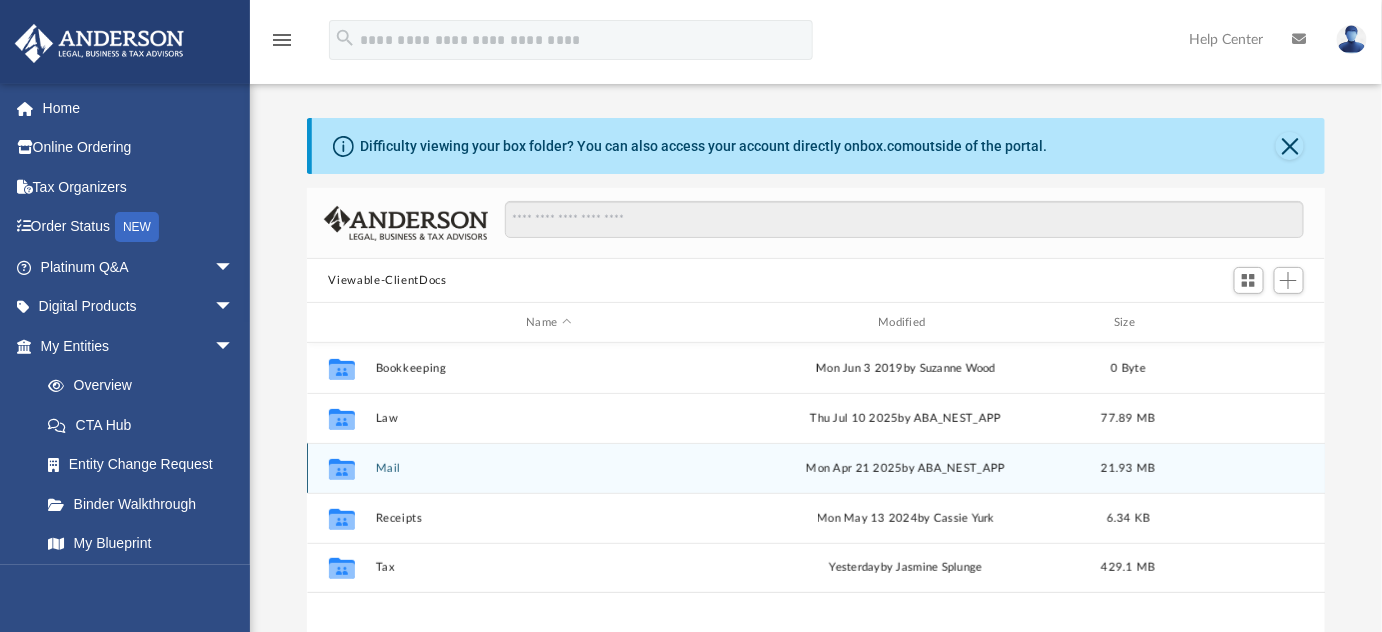click on "Mail" at bounding box center (549, 468) 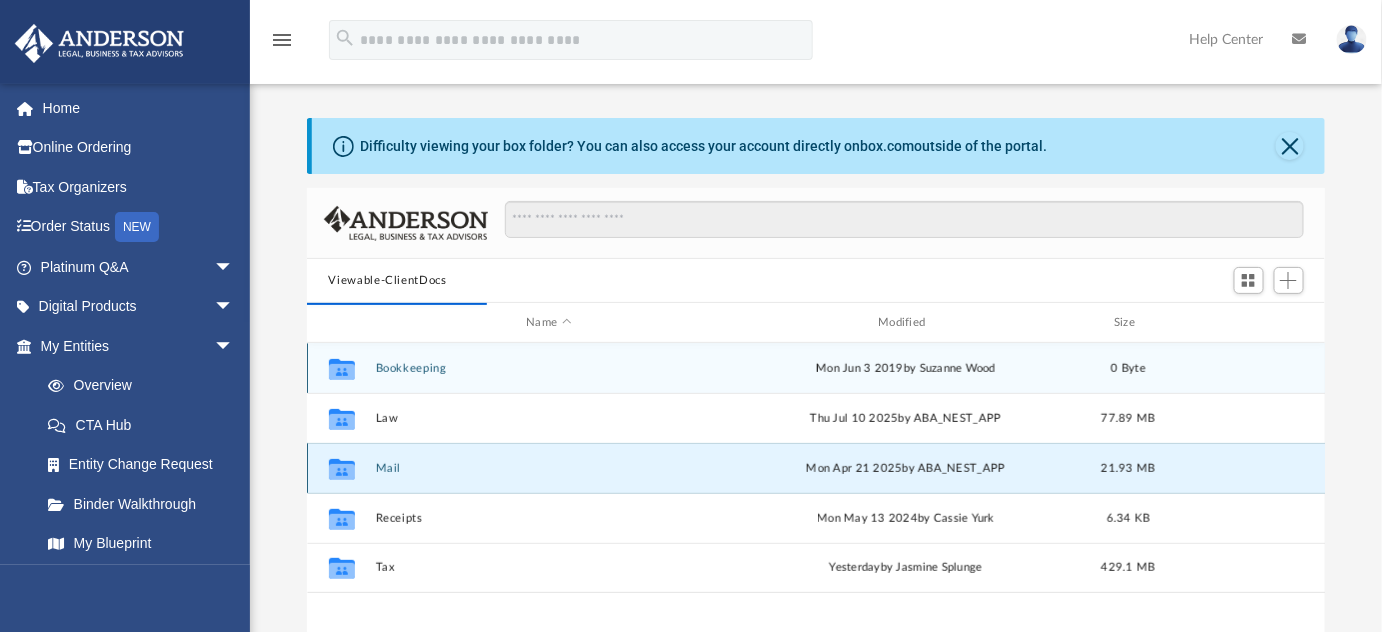 scroll, scrollTop: 379, scrollLeft: 1005, axis: both 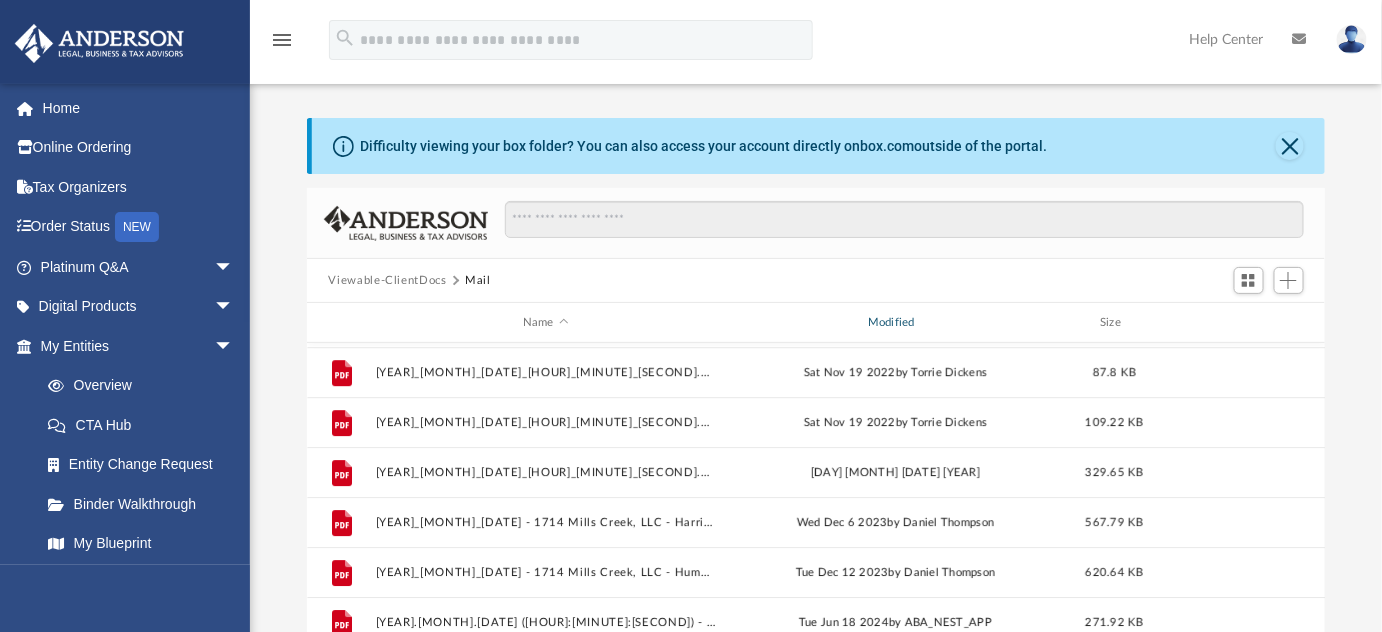 click on "Modified" at bounding box center (894, 323) 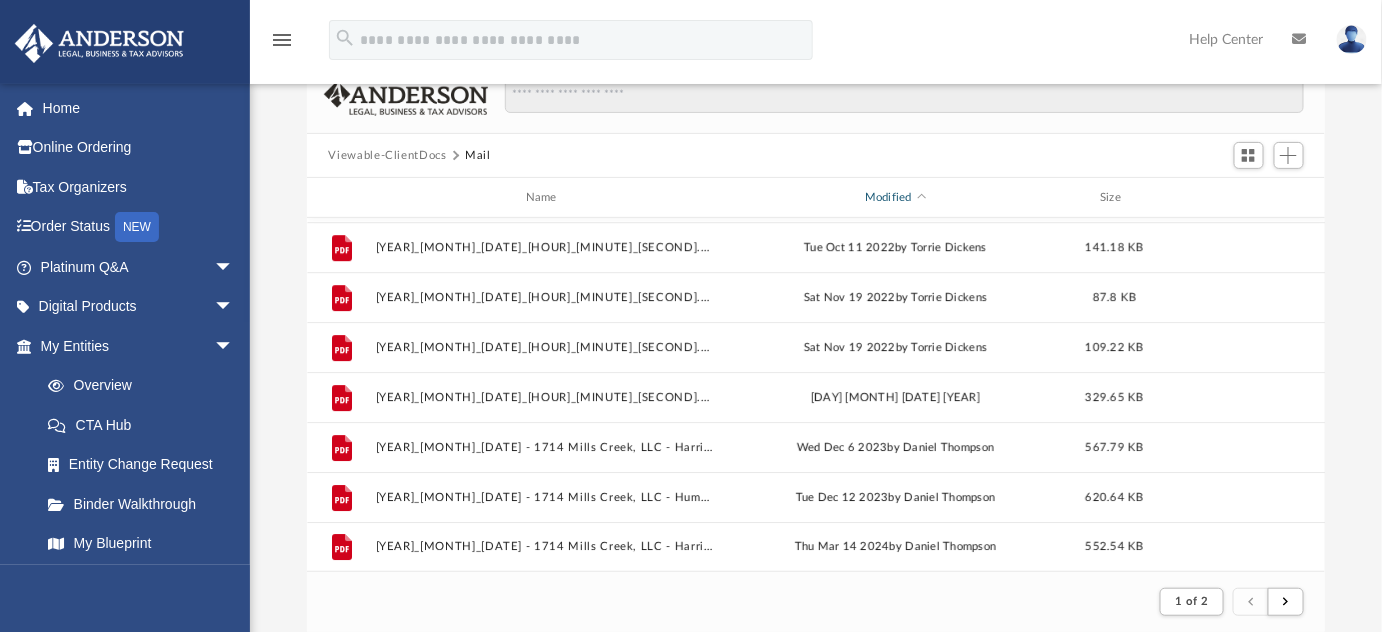 scroll, scrollTop: 148, scrollLeft: 0, axis: vertical 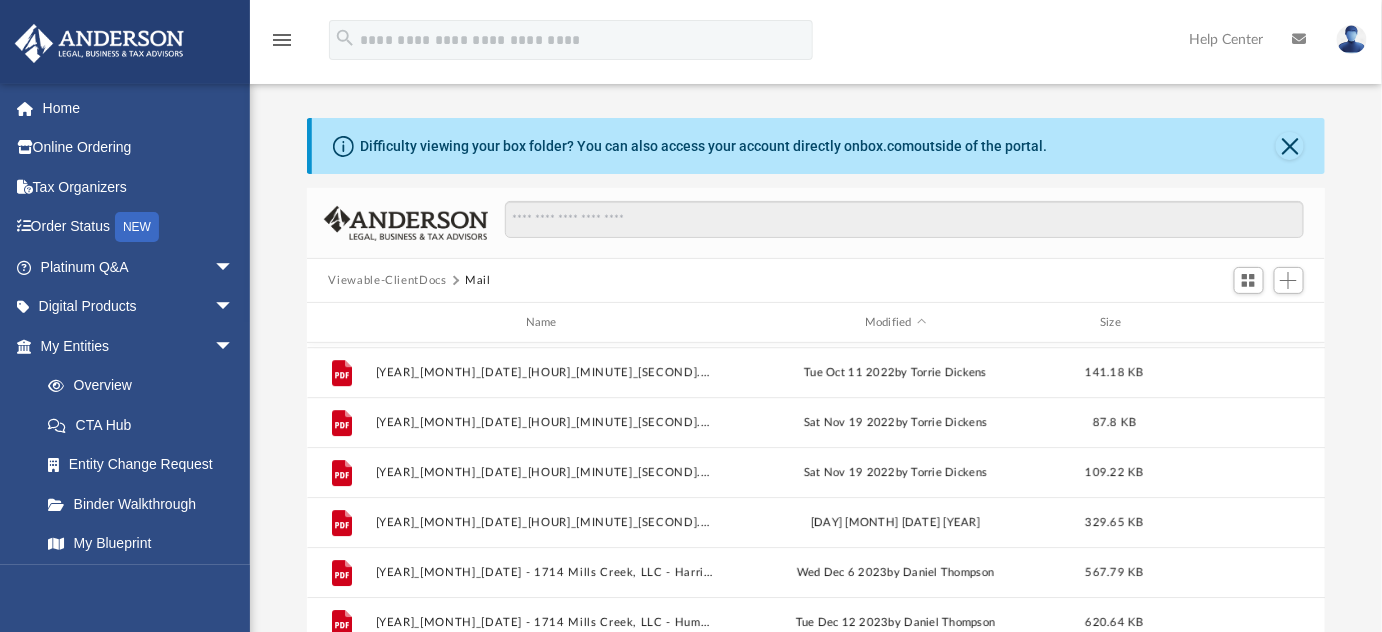 click on "Viewable-ClientDocs" at bounding box center [387, 281] 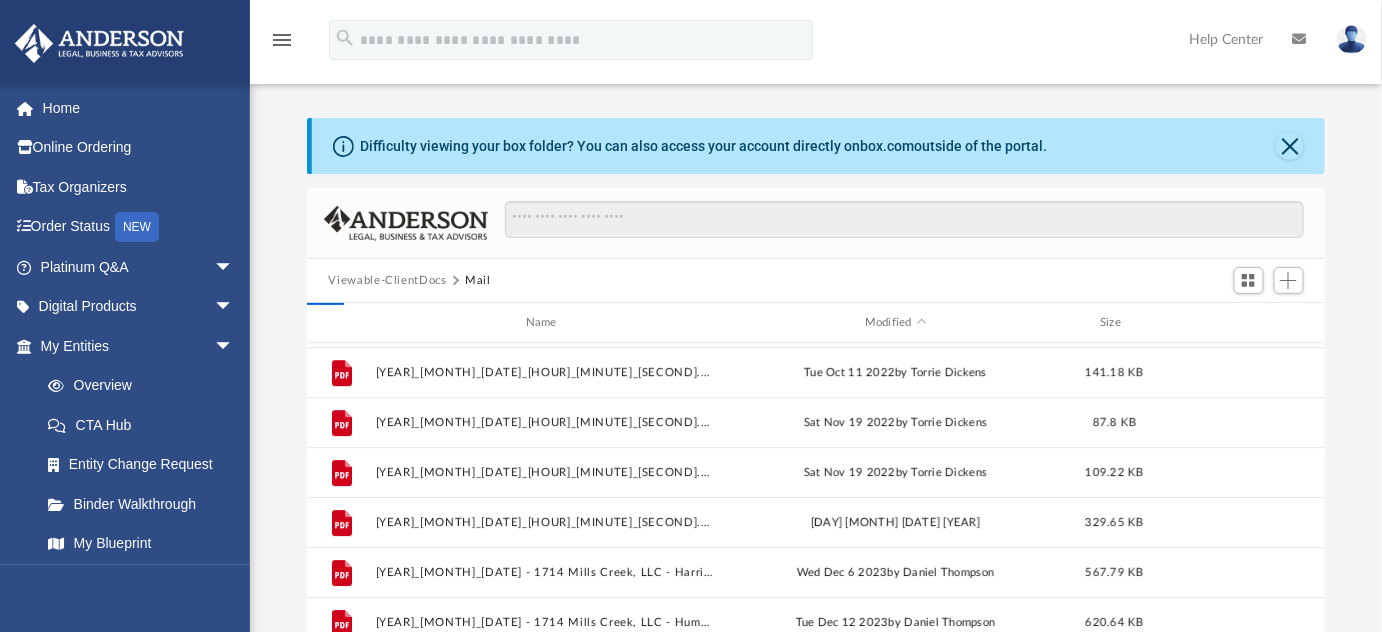scroll, scrollTop: 0, scrollLeft: 0, axis: both 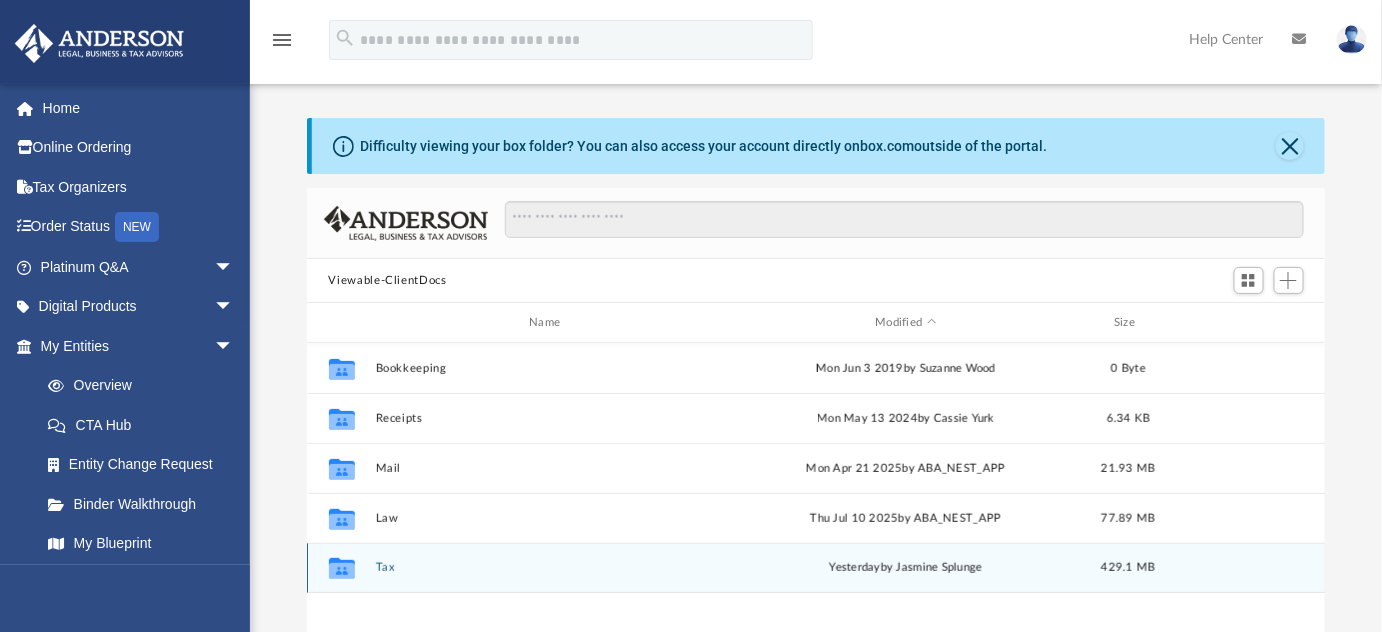 click on "Tax" at bounding box center [549, 567] 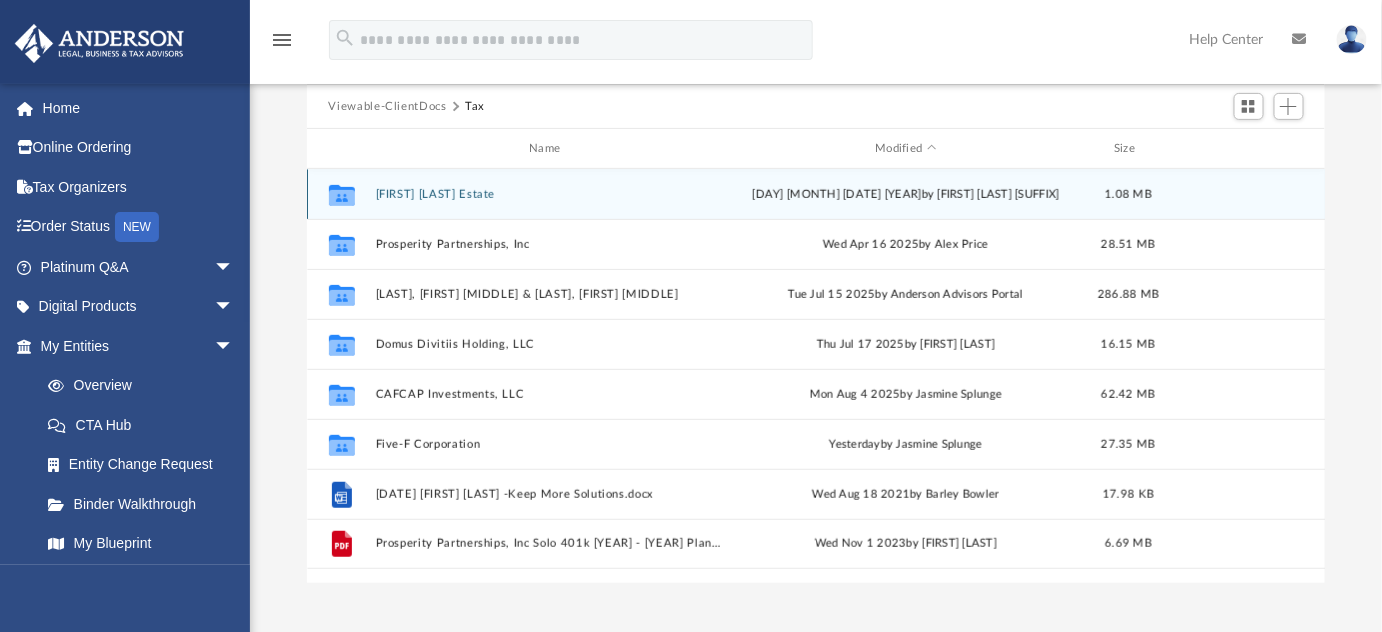 scroll, scrollTop: 177, scrollLeft: 0, axis: vertical 